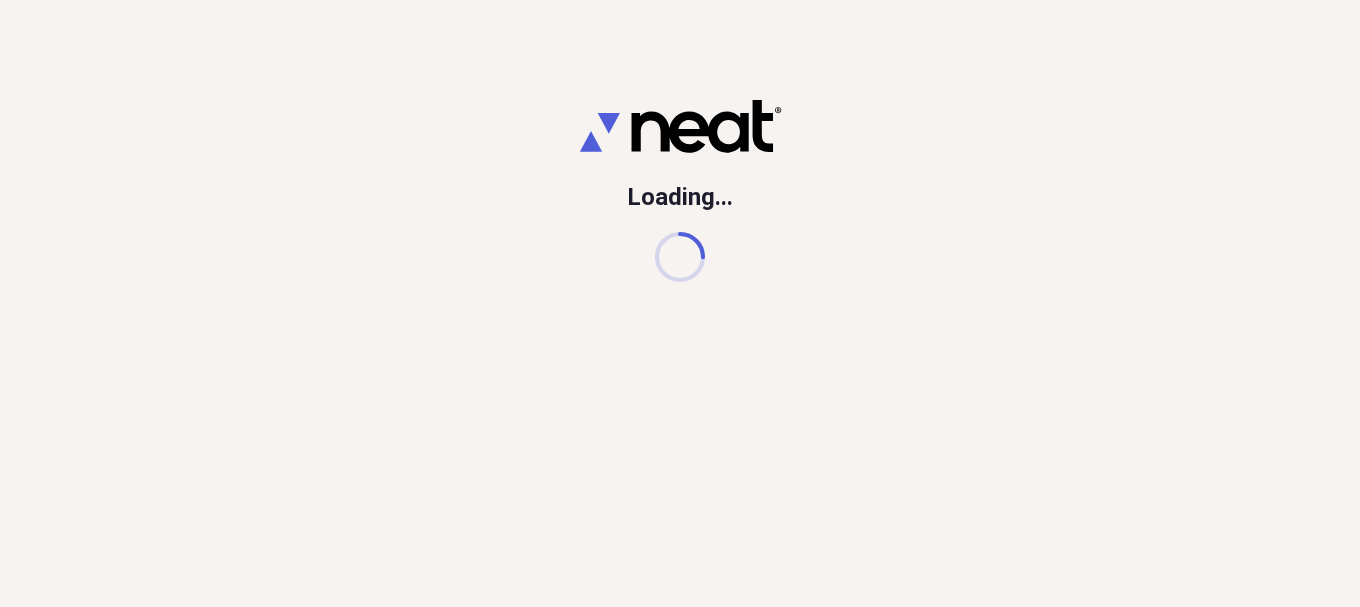 scroll, scrollTop: 0, scrollLeft: 0, axis: both 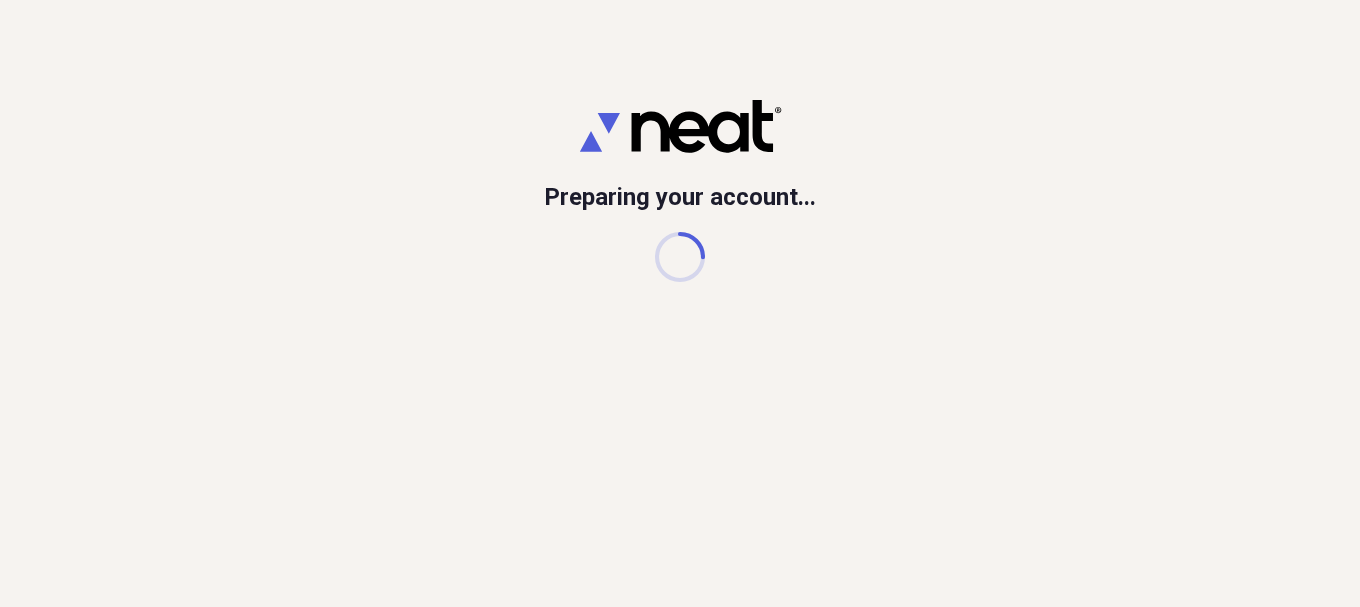 click on "Preparing your account..." at bounding box center (680, 303) 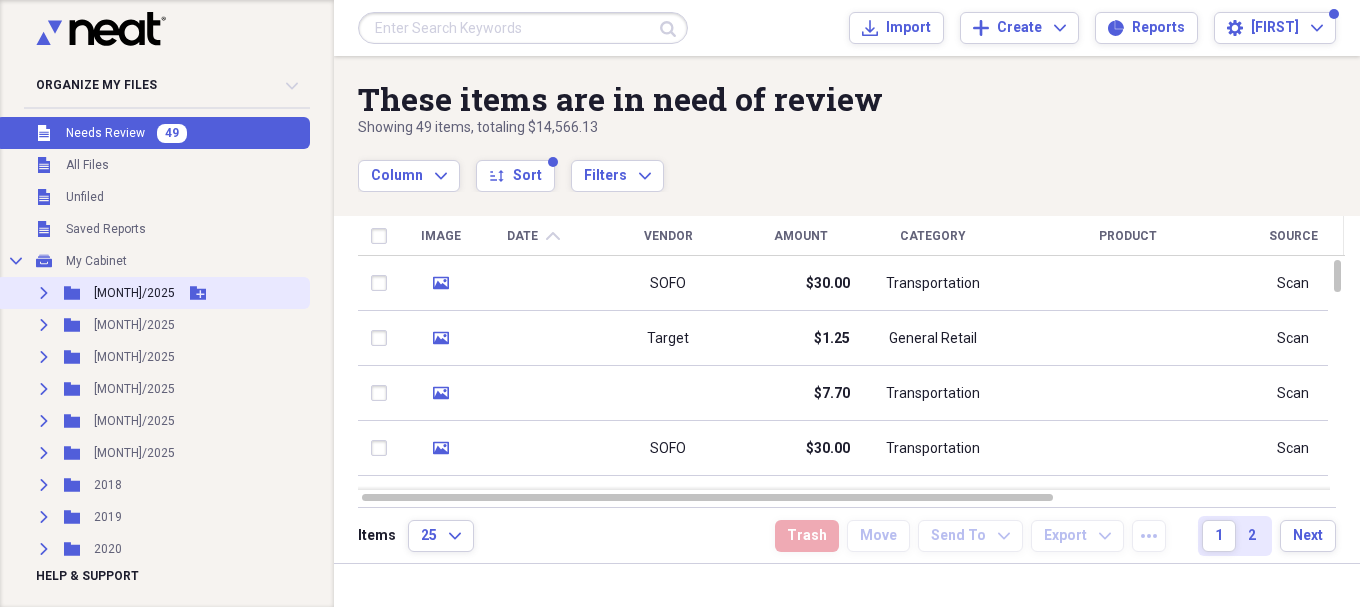 click on "Expand Folder [MONTH]/2025 Add Folder" at bounding box center [153, 293] 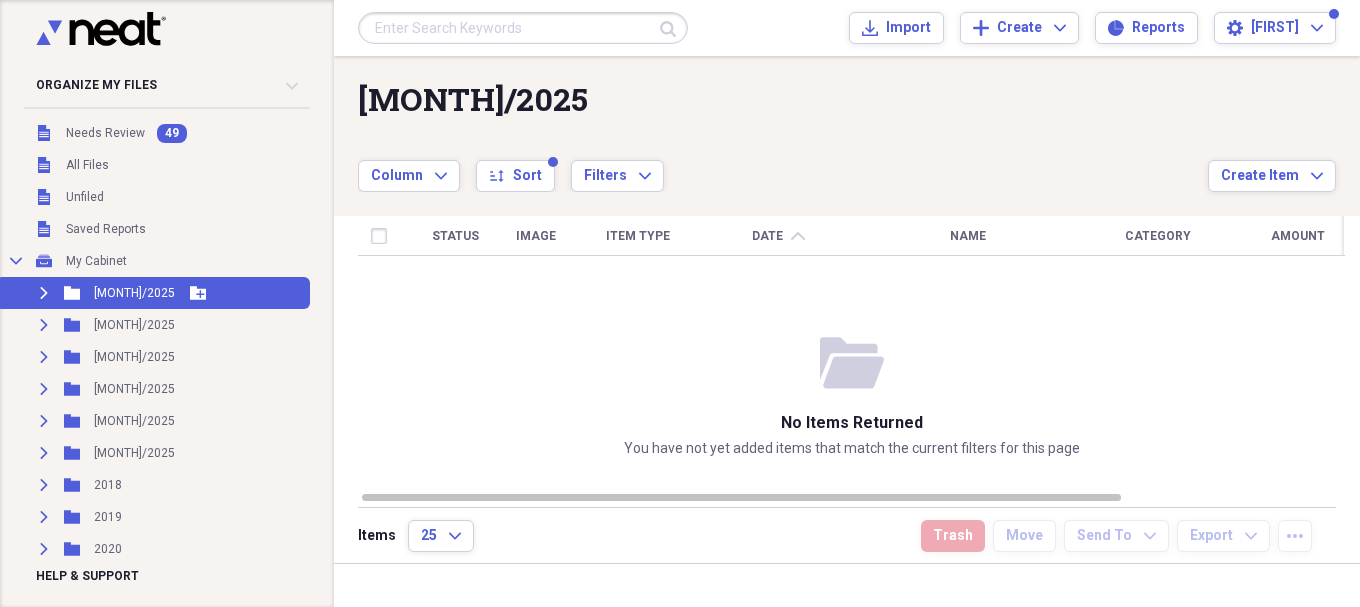 click 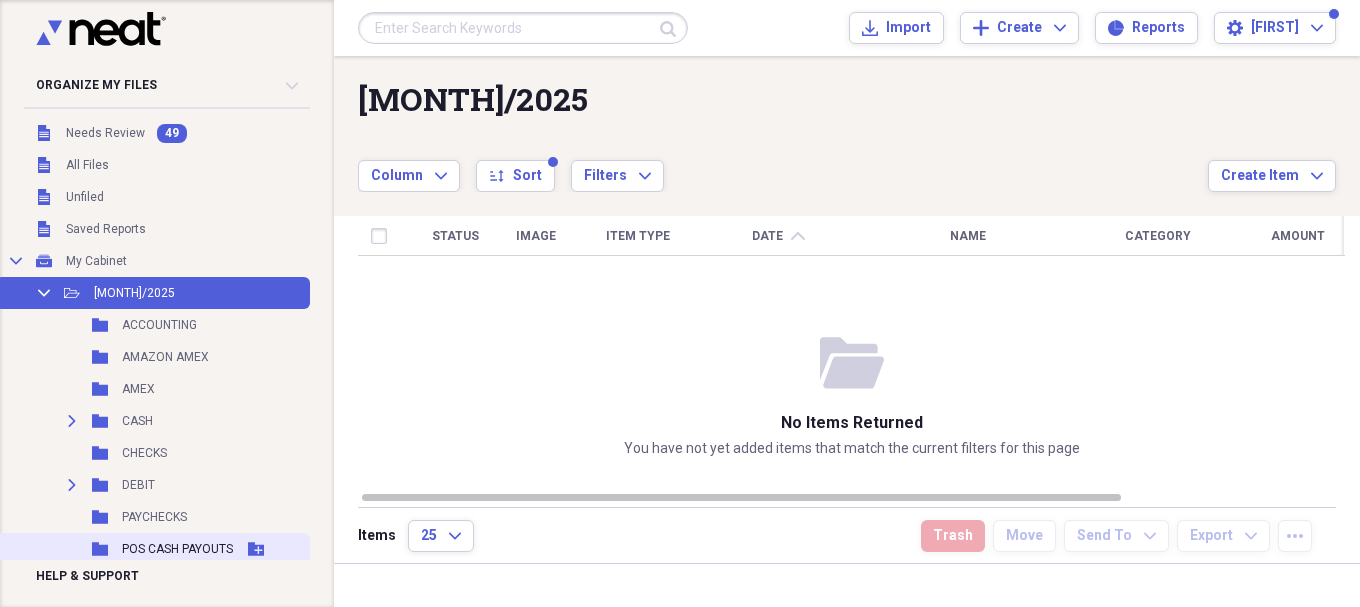 click on "Folder POS CASH PAYOUTS Add Folder" at bounding box center [153, 549] 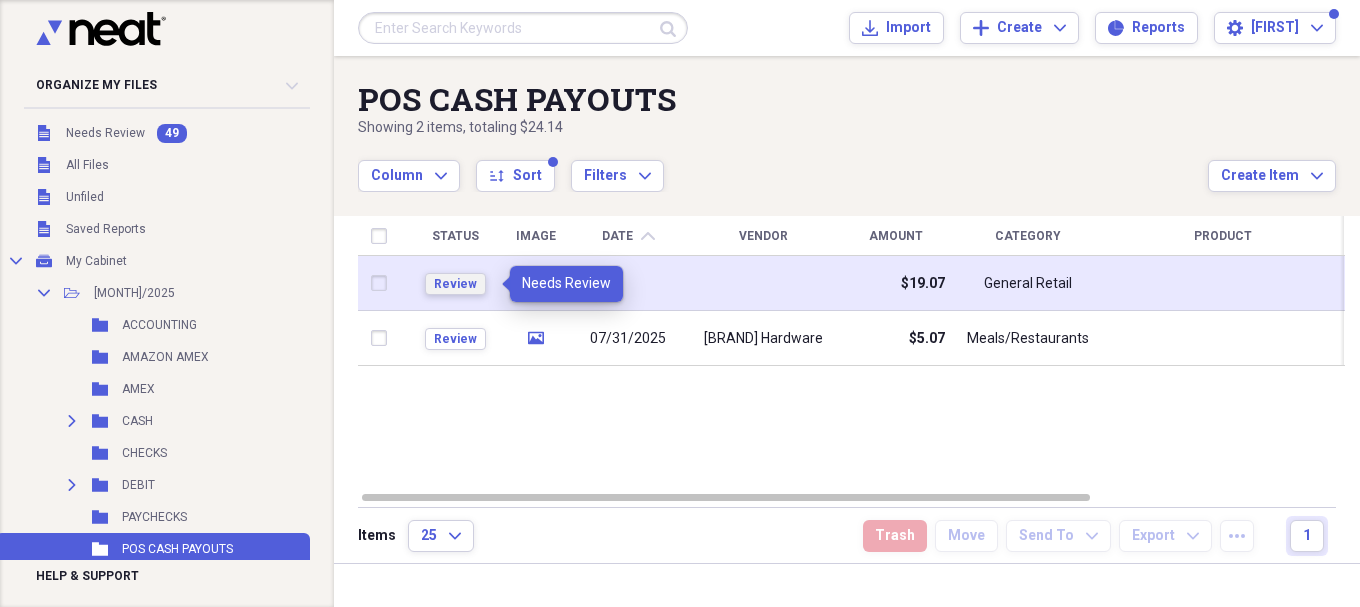 click on "Review" at bounding box center [455, 284] 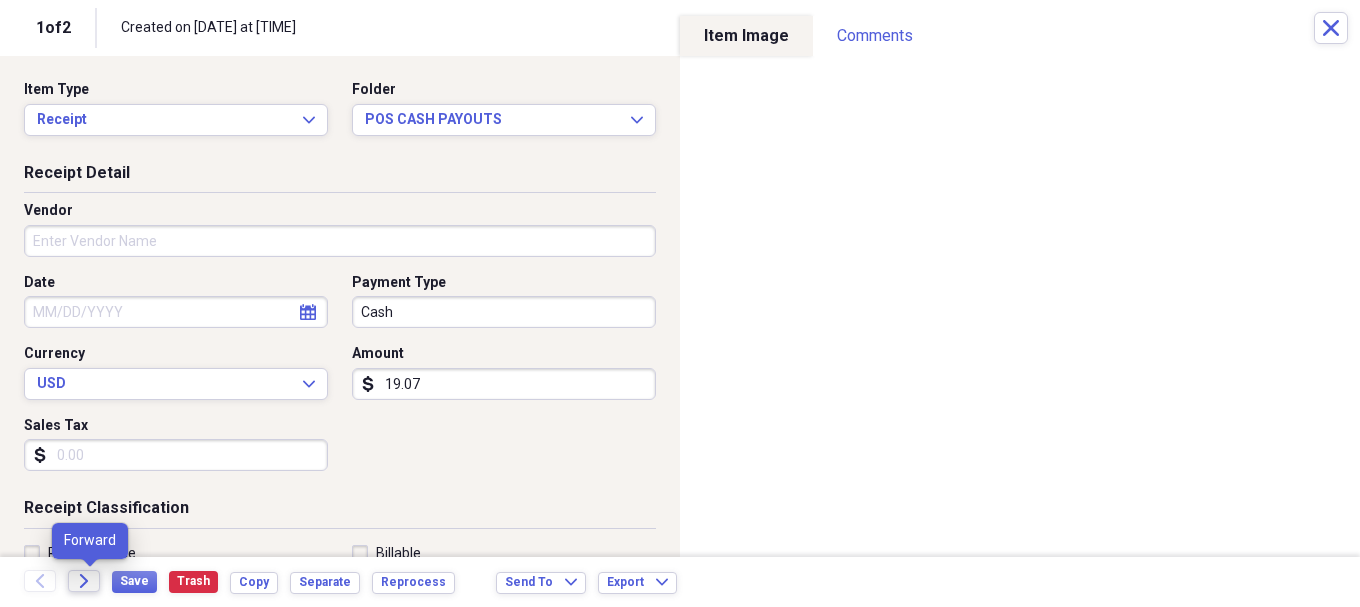 click on "Forward" at bounding box center [84, 581] 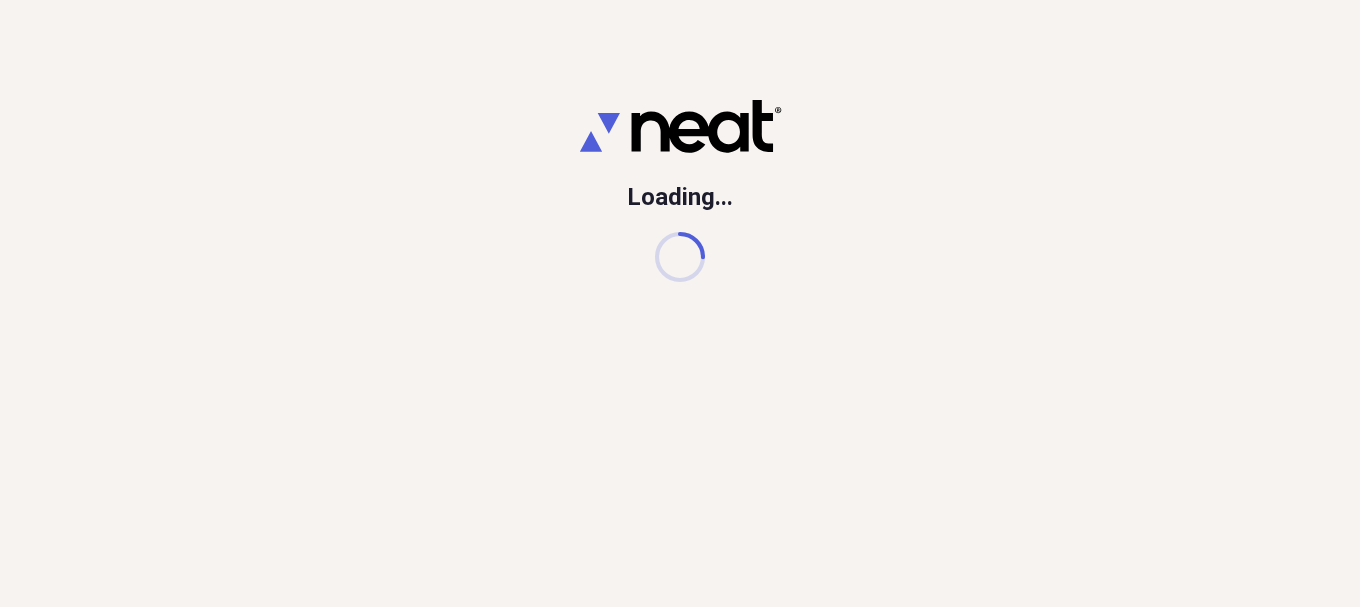 scroll, scrollTop: 0, scrollLeft: 0, axis: both 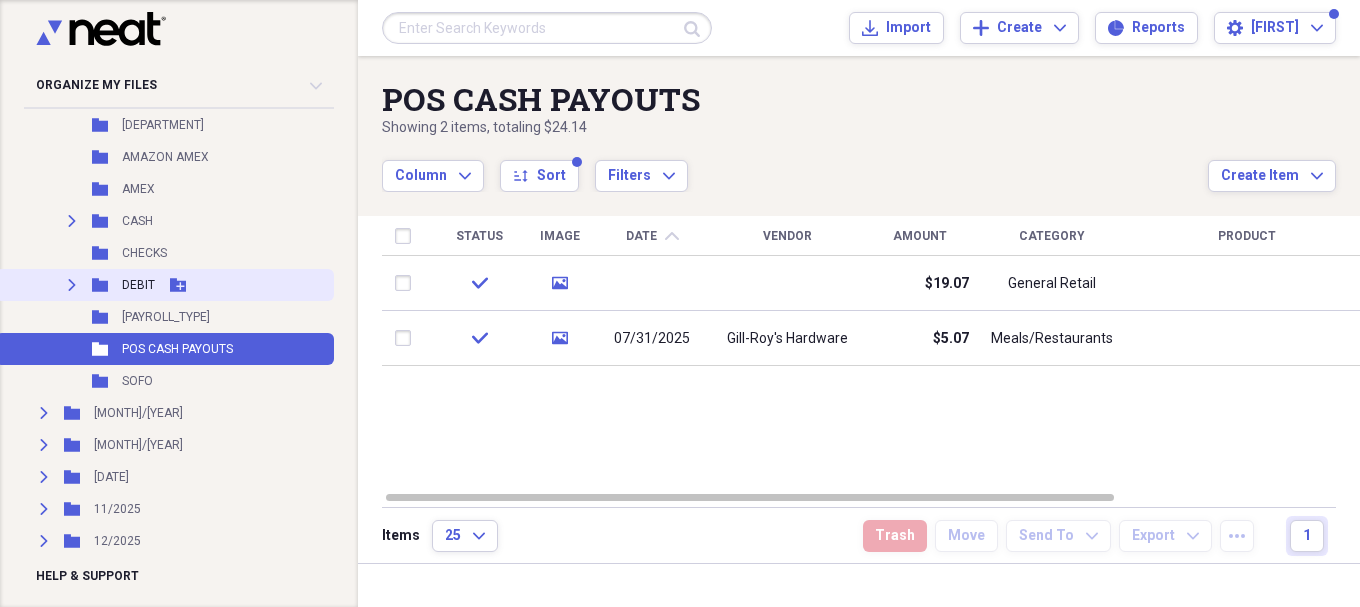 click on "DEBIT" at bounding box center [138, 285] 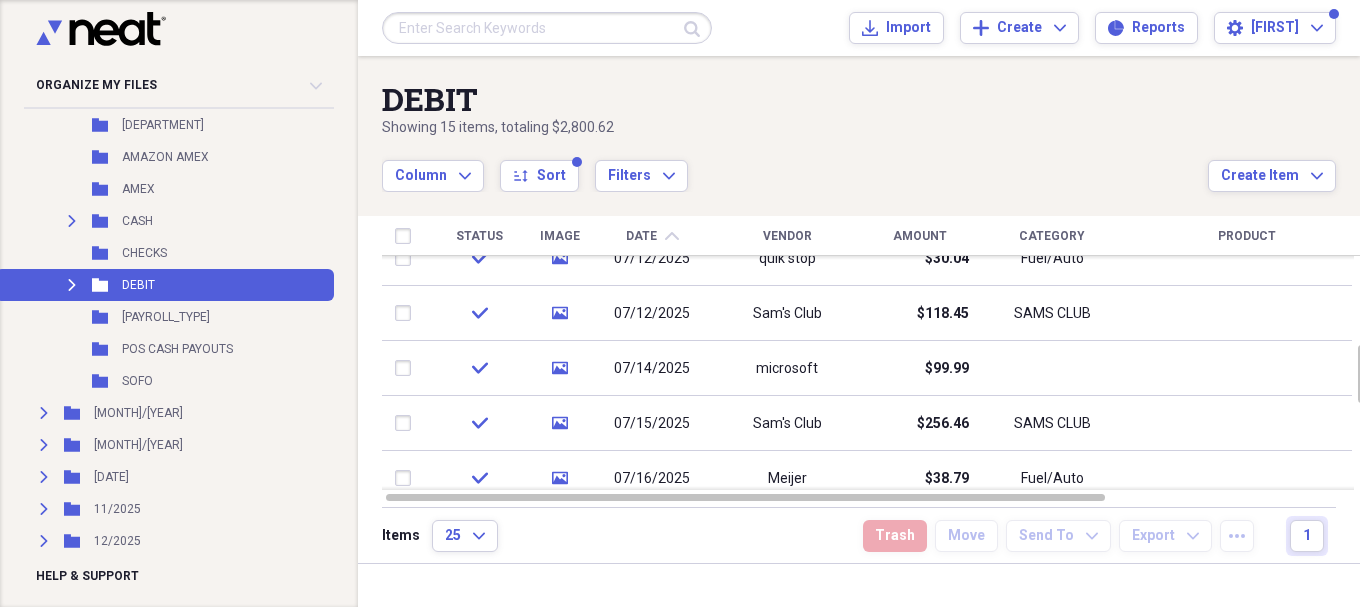 click at bounding box center [547, 28] 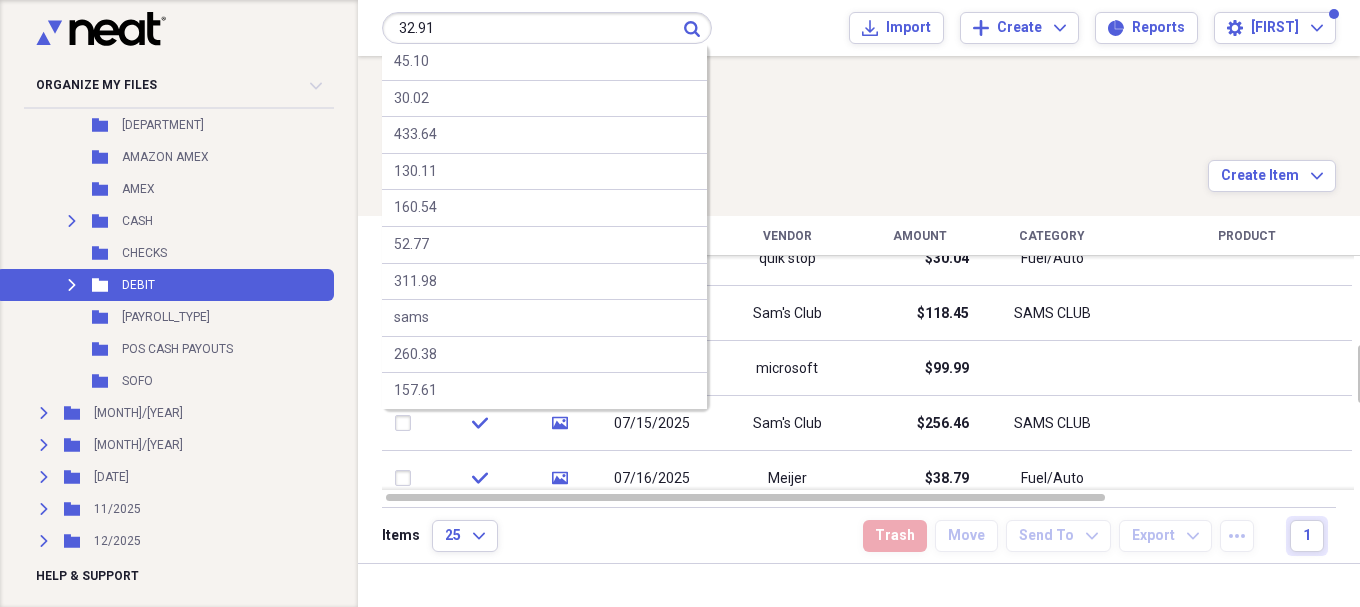 type on "32.91" 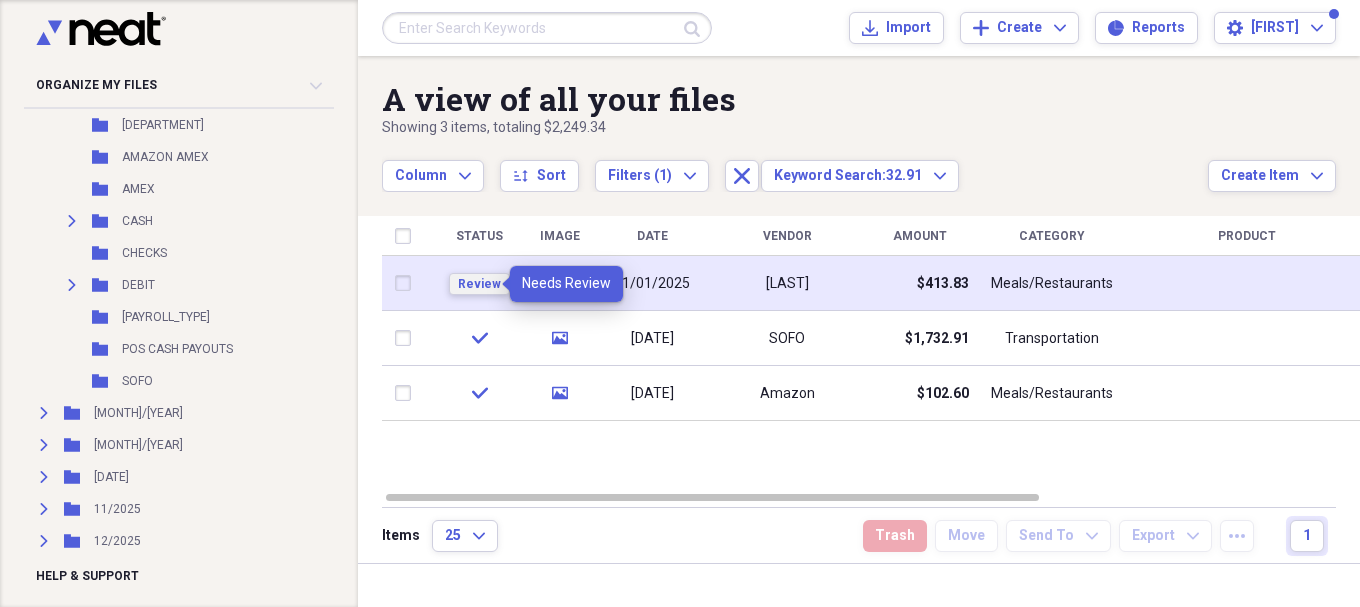 click on "Review" at bounding box center [479, 284] 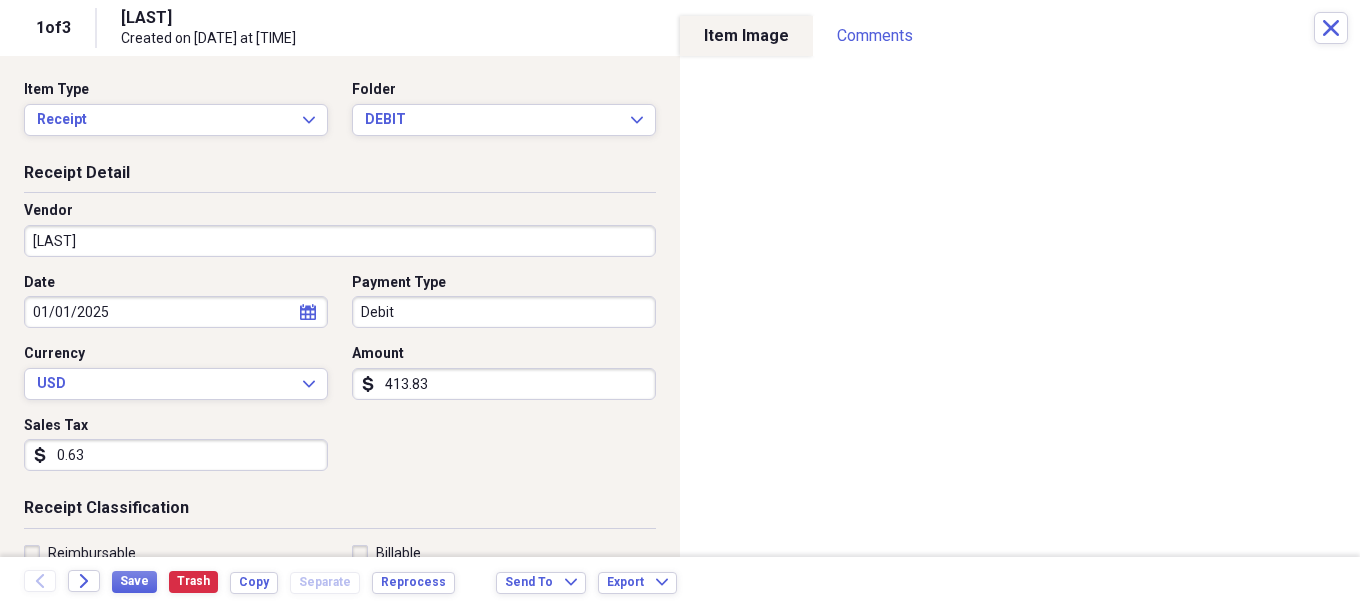 click on "413.83" at bounding box center [504, 384] 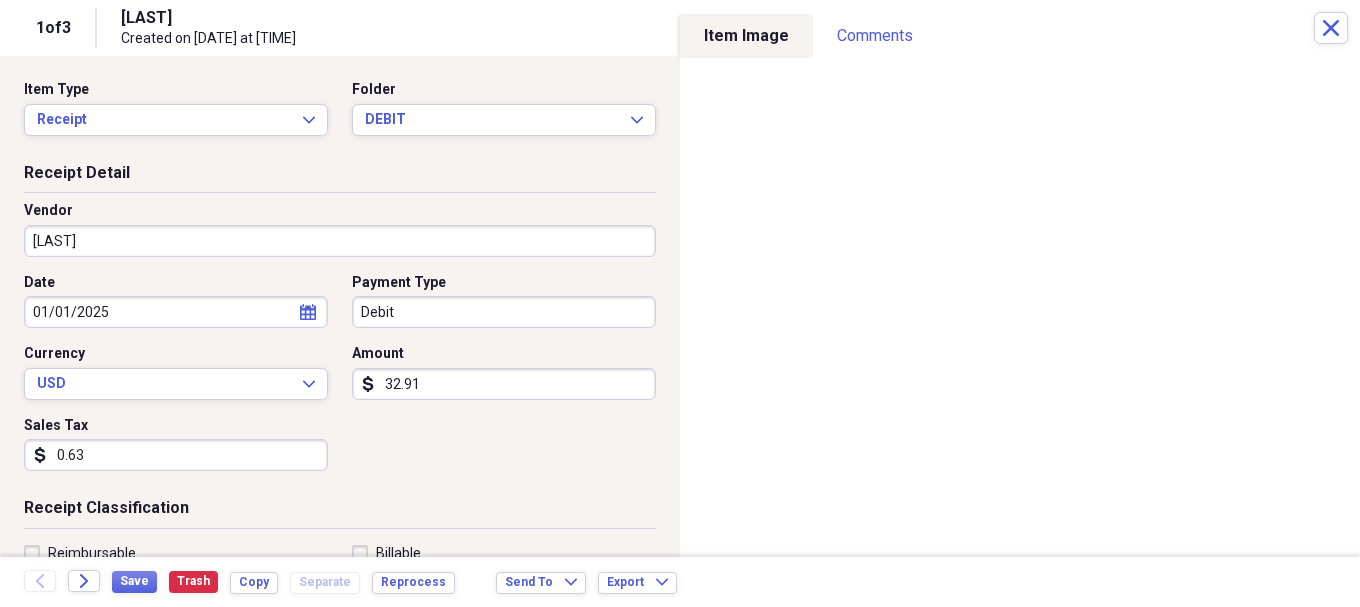 type on "32.91" 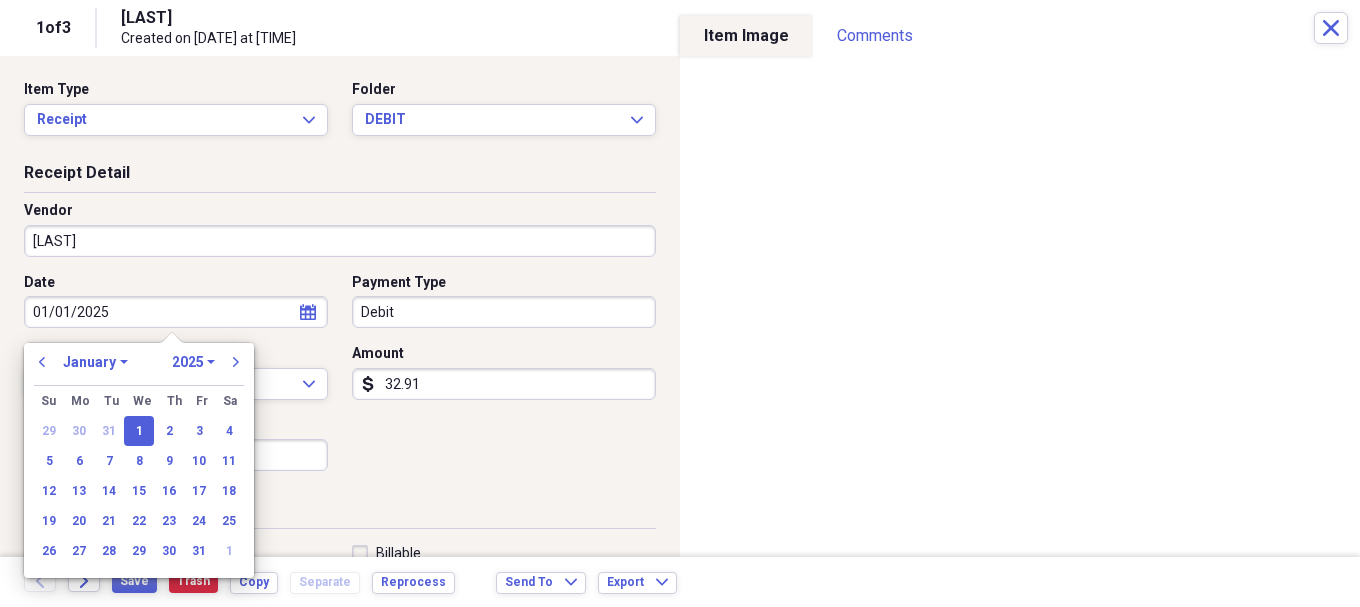 click on "January February March April May June July August September October November December" at bounding box center [95, 362] 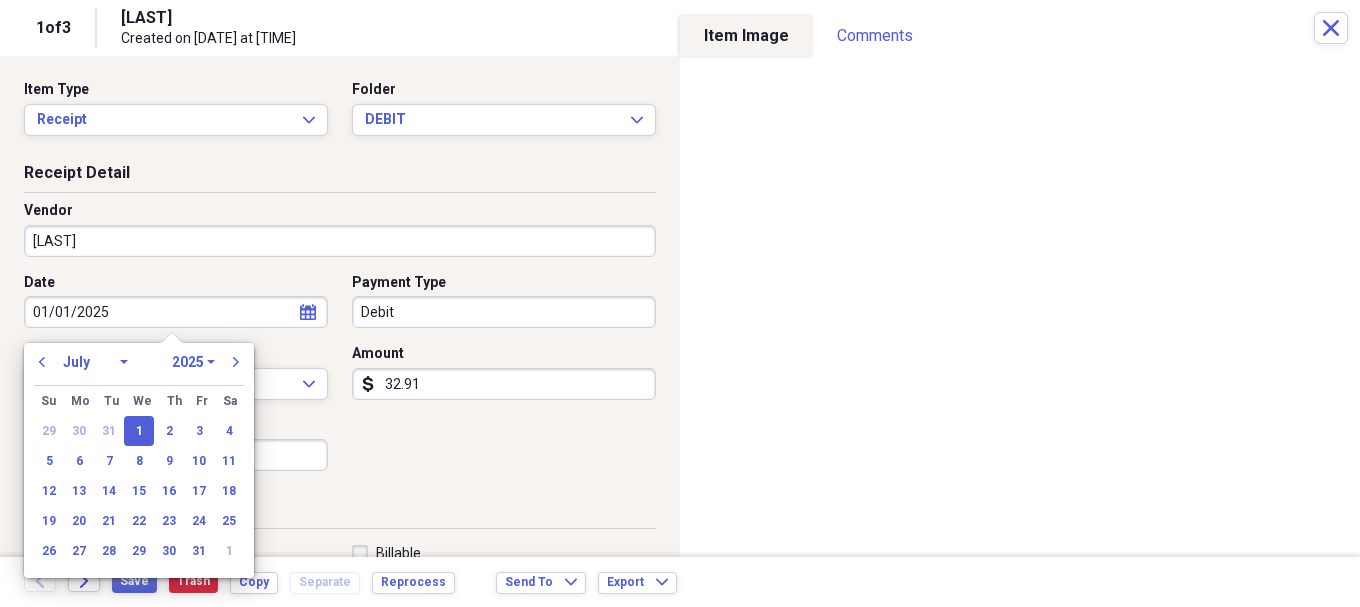 click on "January February March April May June July August September October November December" at bounding box center [95, 362] 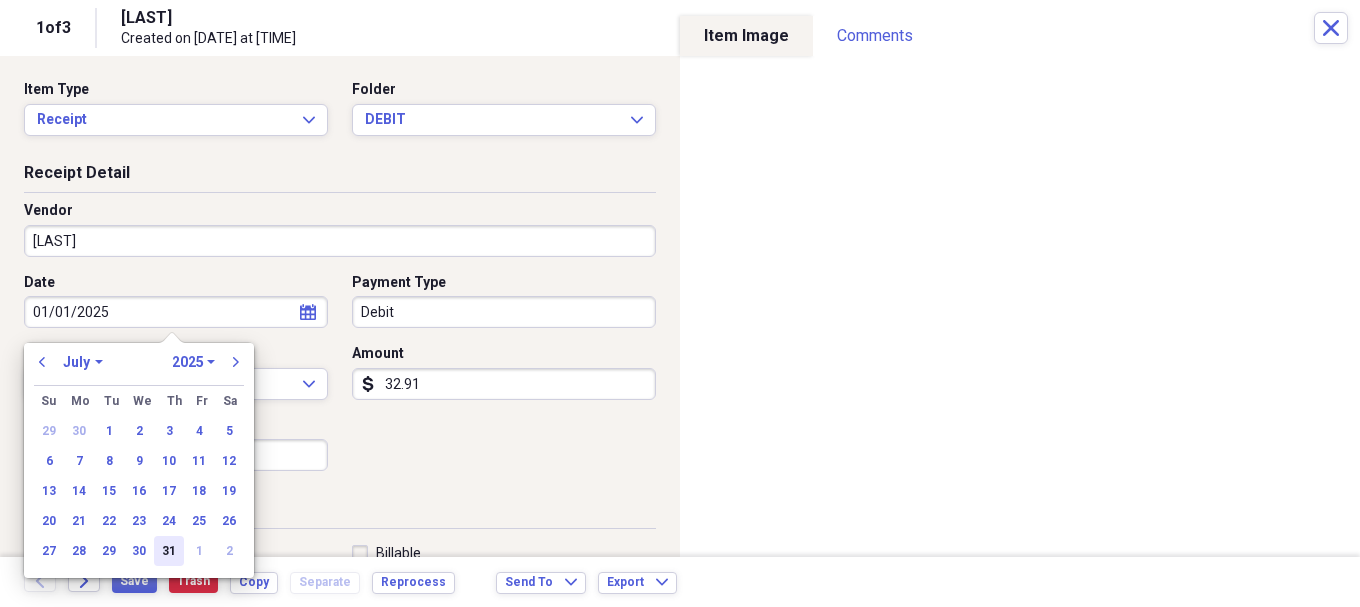click on "31" at bounding box center (169, 551) 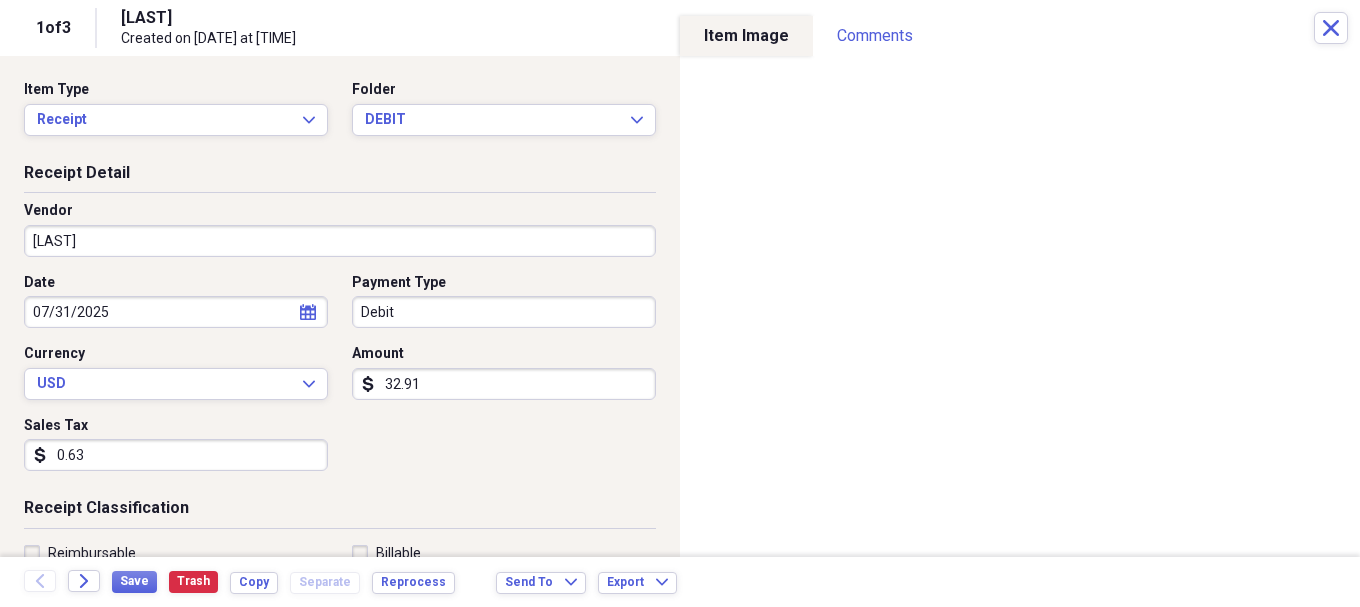 click on "0.63" at bounding box center [176, 455] 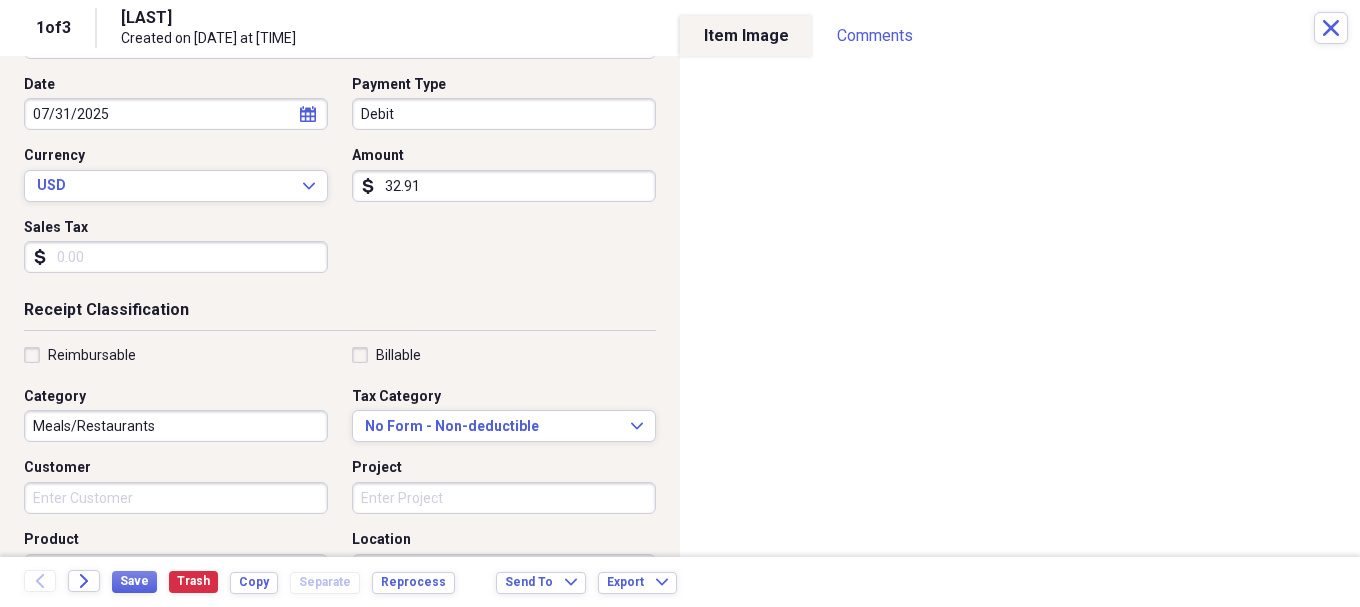 scroll, scrollTop: 200, scrollLeft: 0, axis: vertical 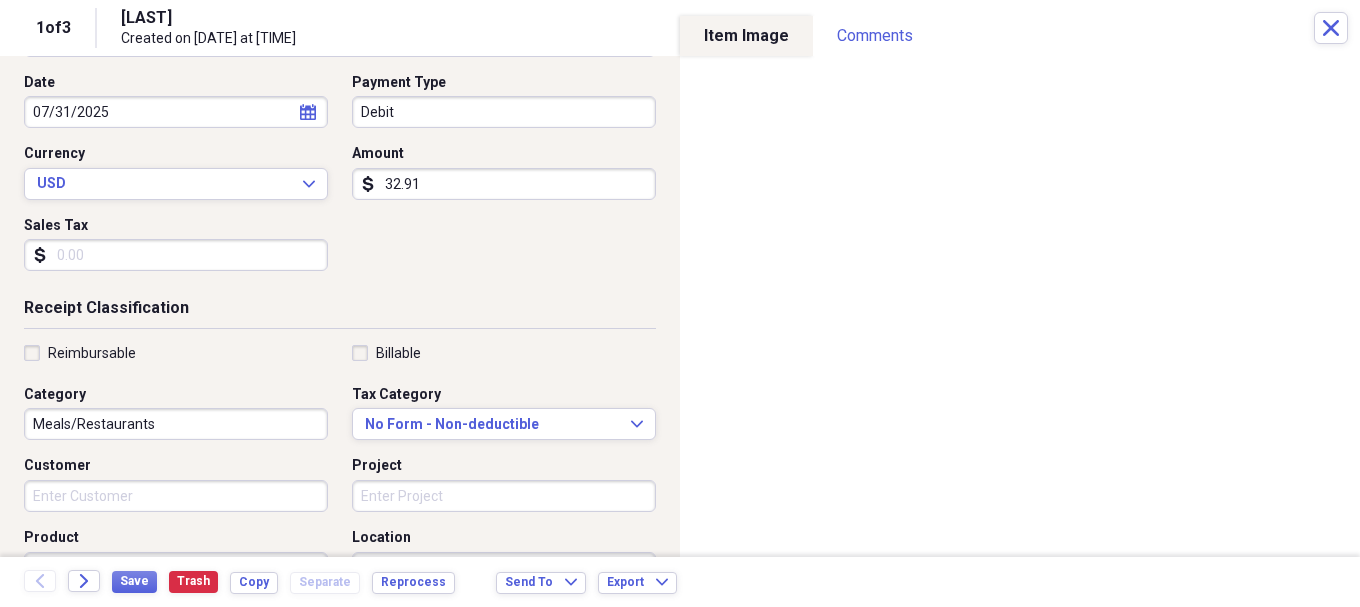 type 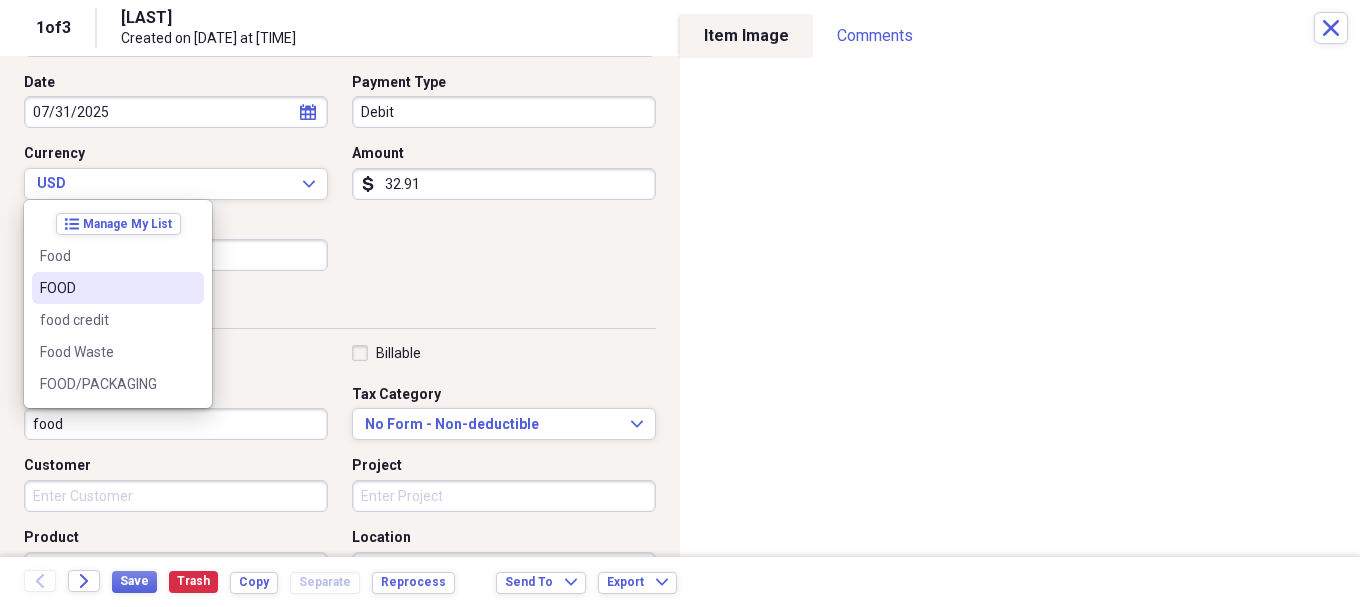click on "FOOD" at bounding box center [106, 288] 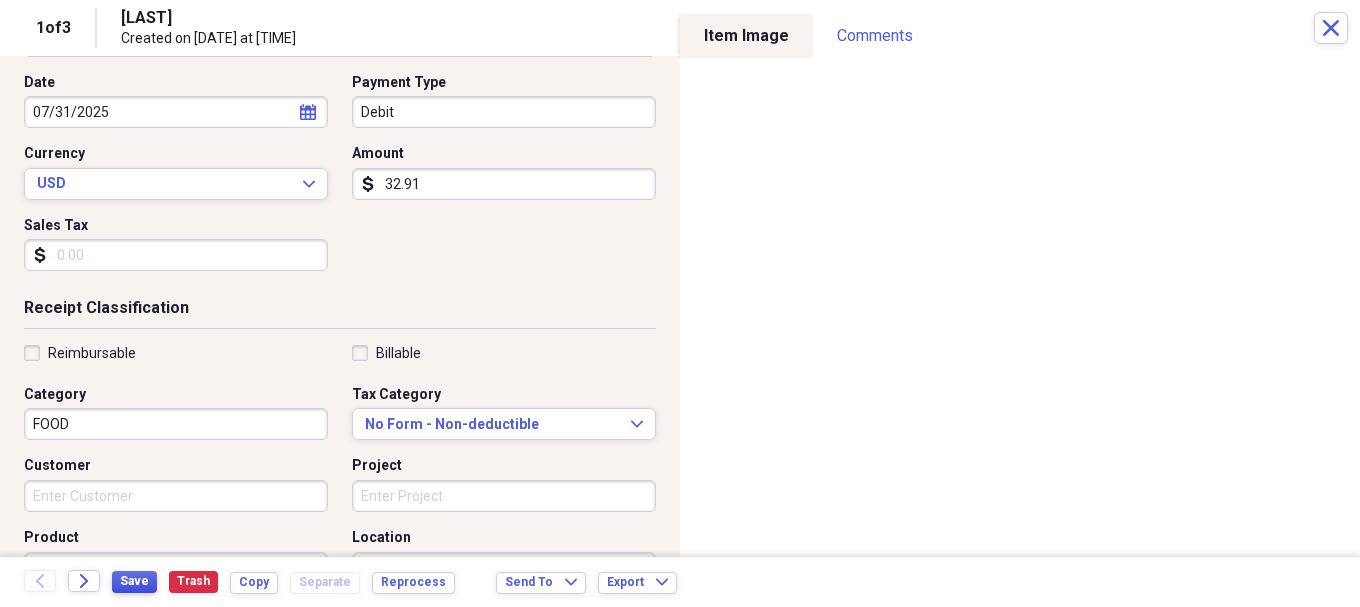 click on "Save" at bounding box center [134, 581] 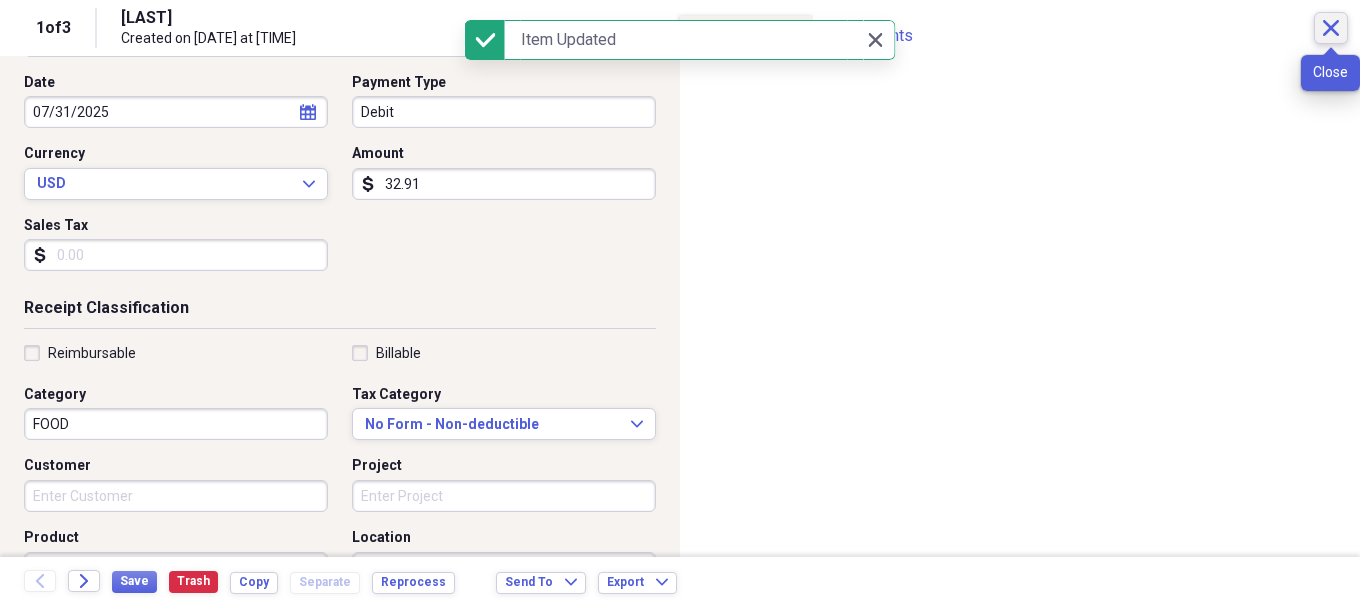 click on "Close" at bounding box center (1331, 28) 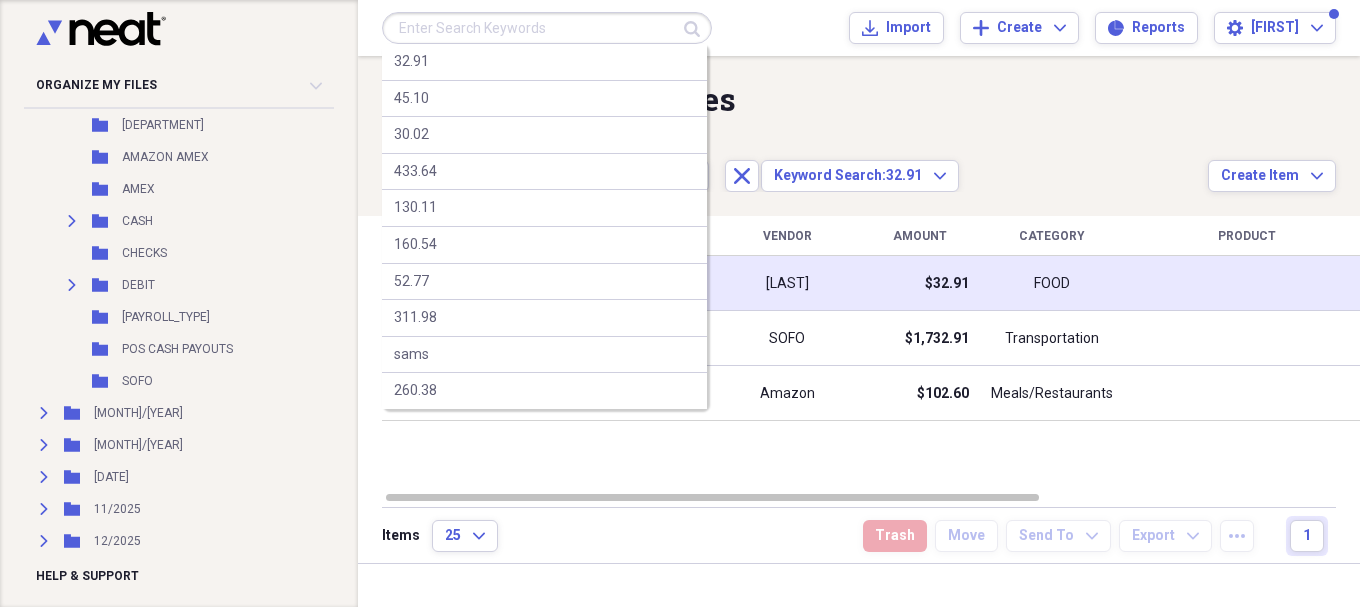 click at bounding box center (547, 28) 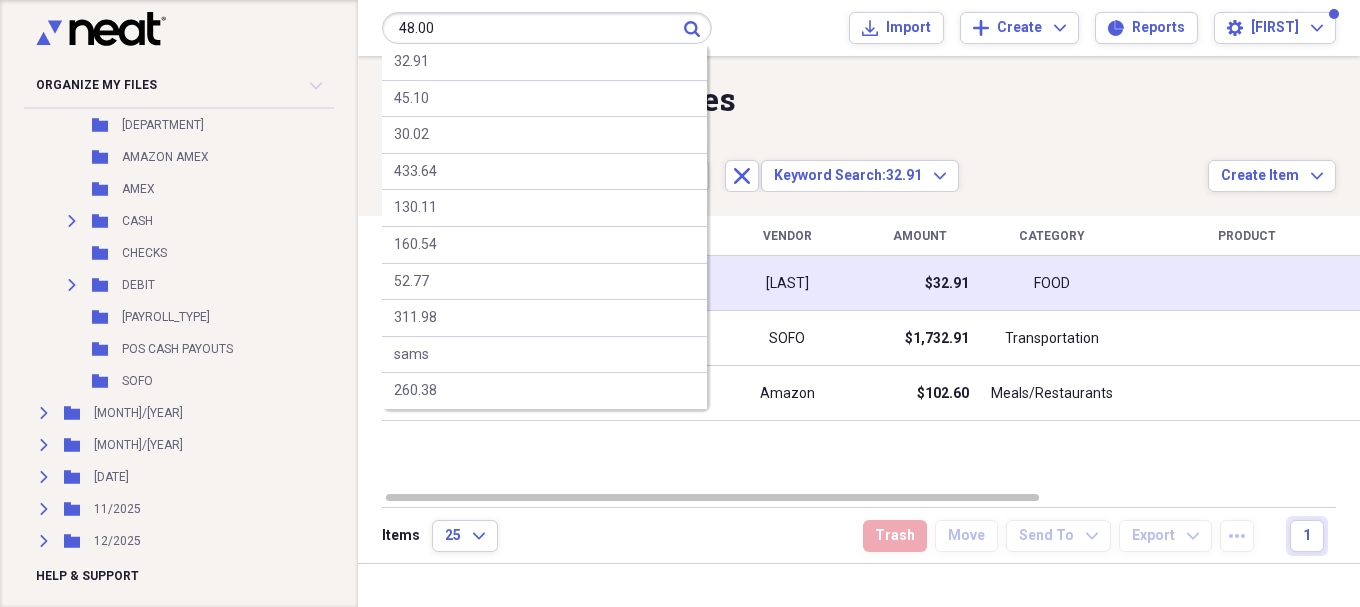type on "48.00" 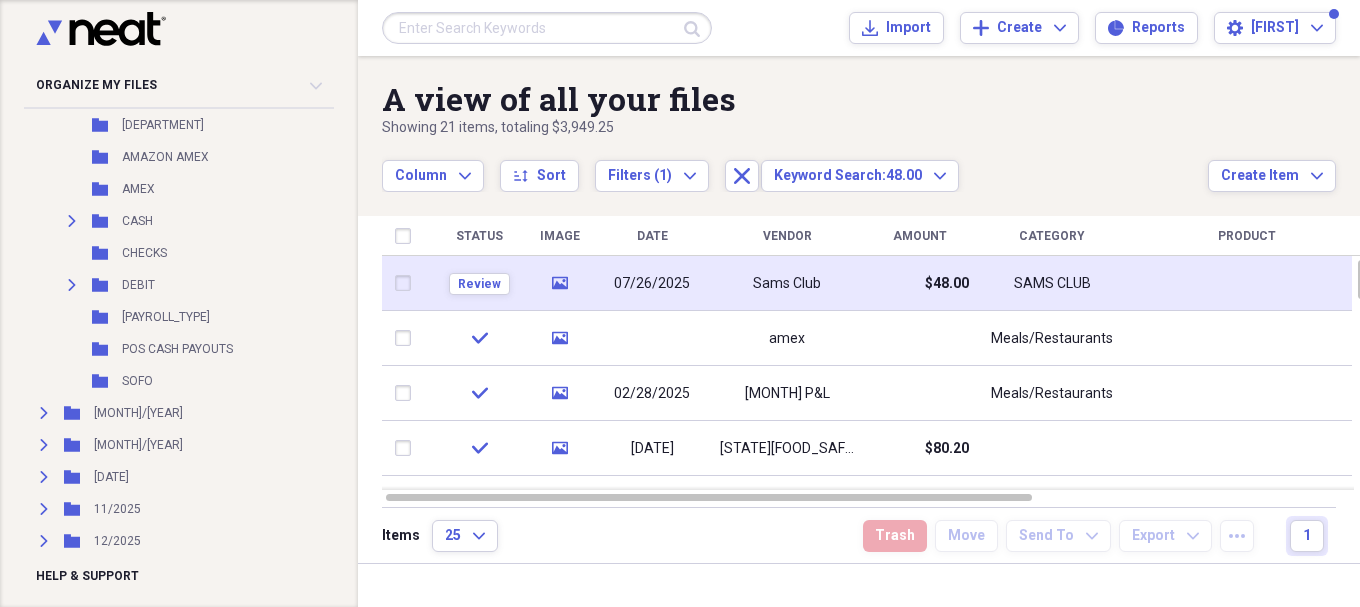 click on "07/26/2025" at bounding box center [652, 283] 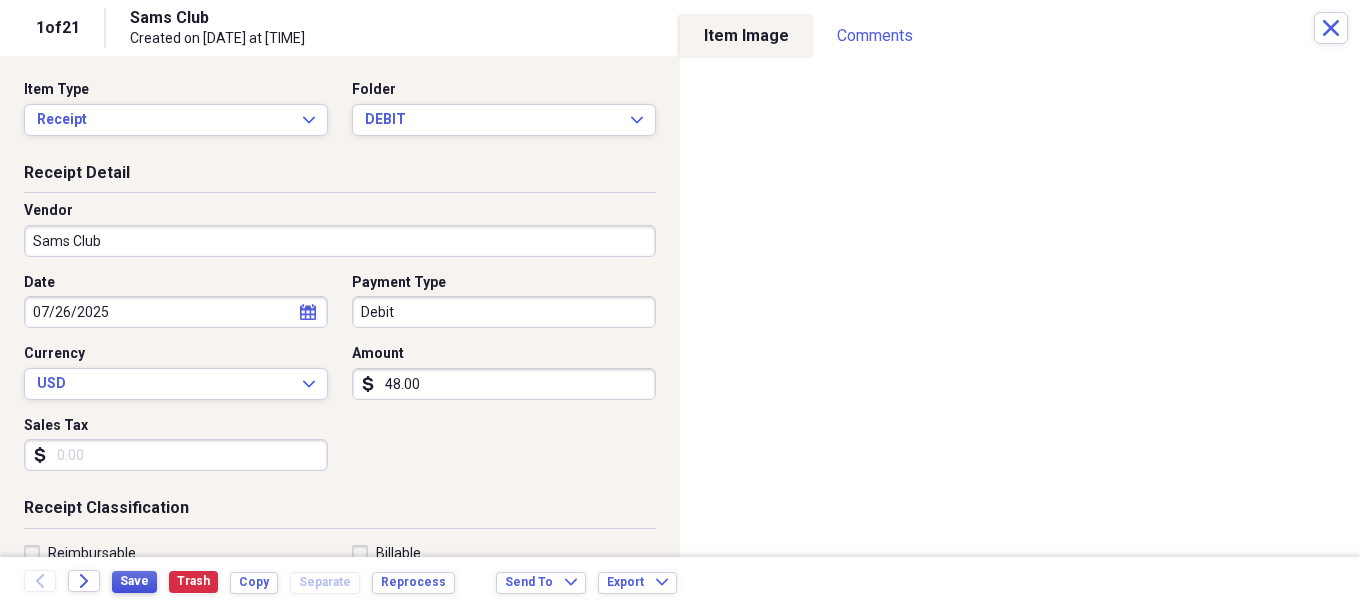 click on "Save" at bounding box center (134, 581) 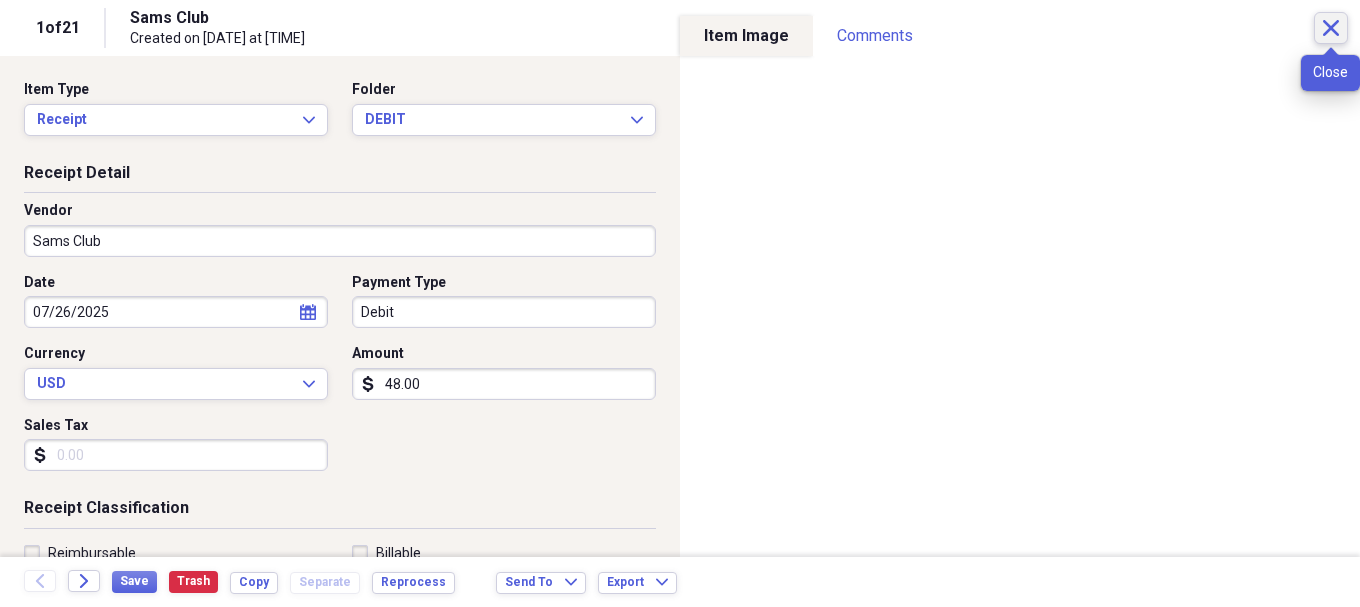 click on "Close" at bounding box center [1331, 28] 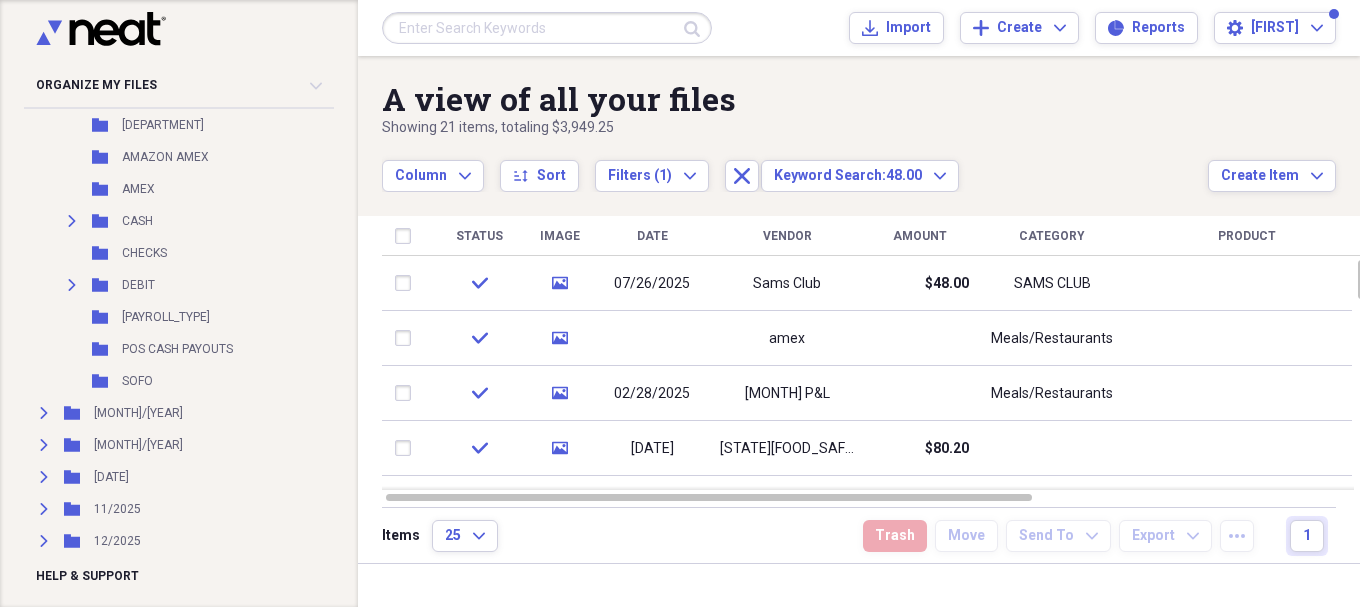 scroll, scrollTop: 0, scrollLeft: 0, axis: both 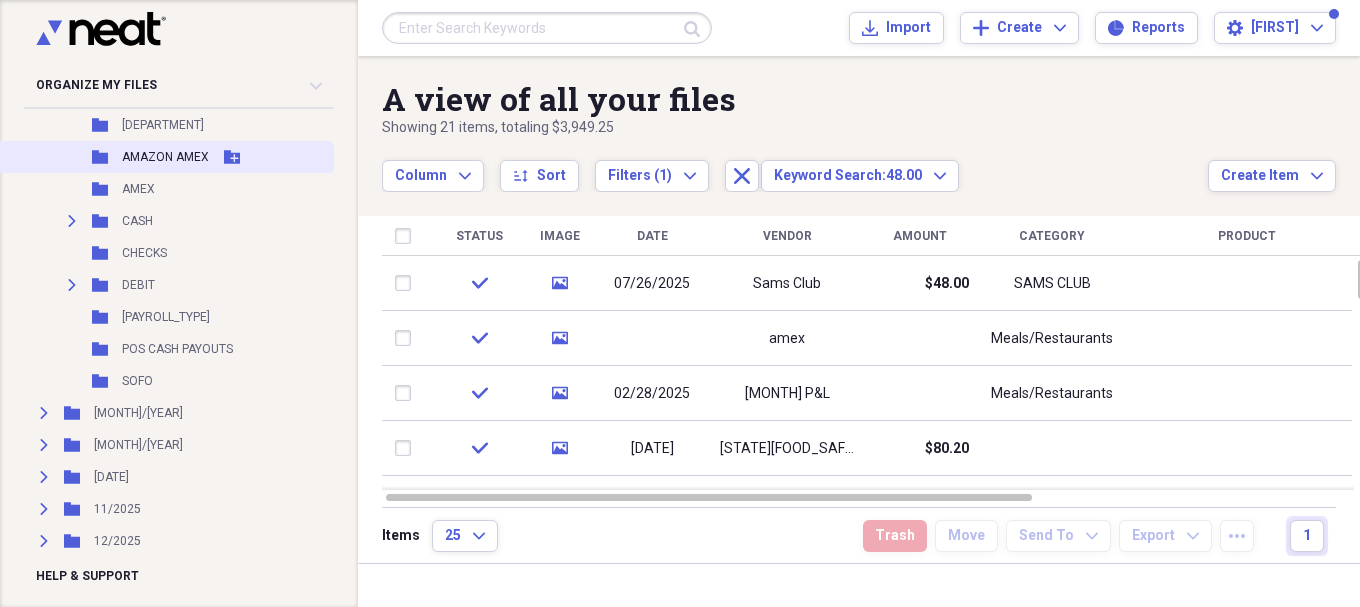 click on "AMAZON AMEX" at bounding box center (165, 157) 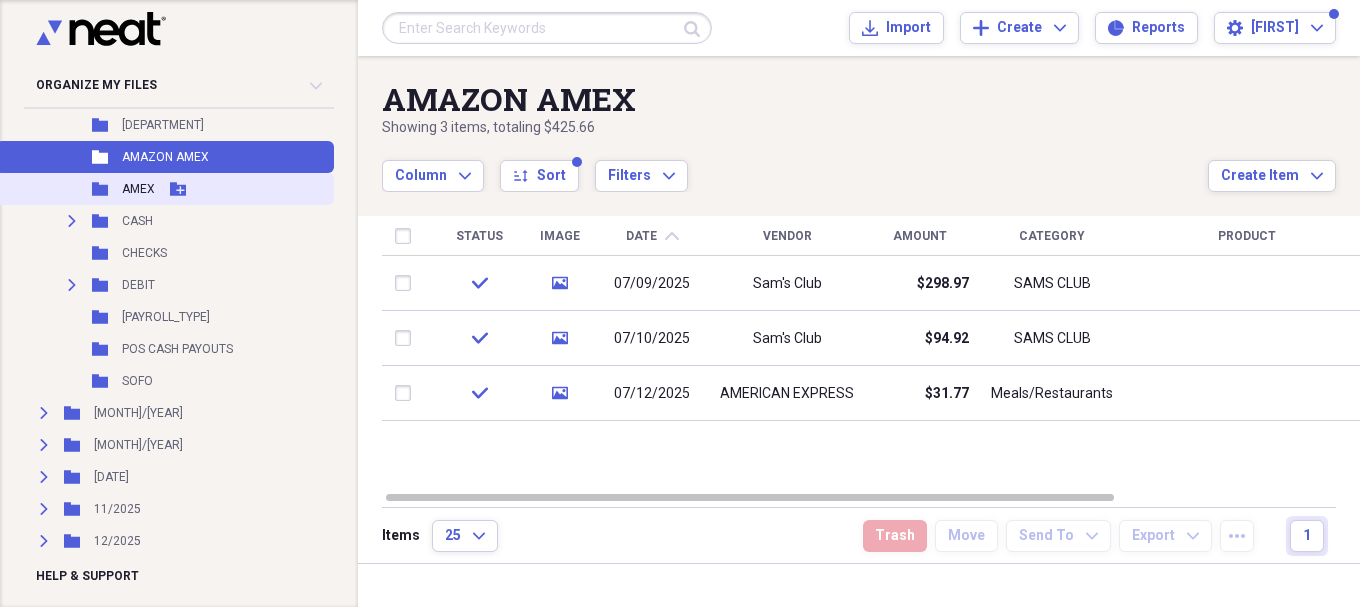 click on "AMEX" at bounding box center [138, 189] 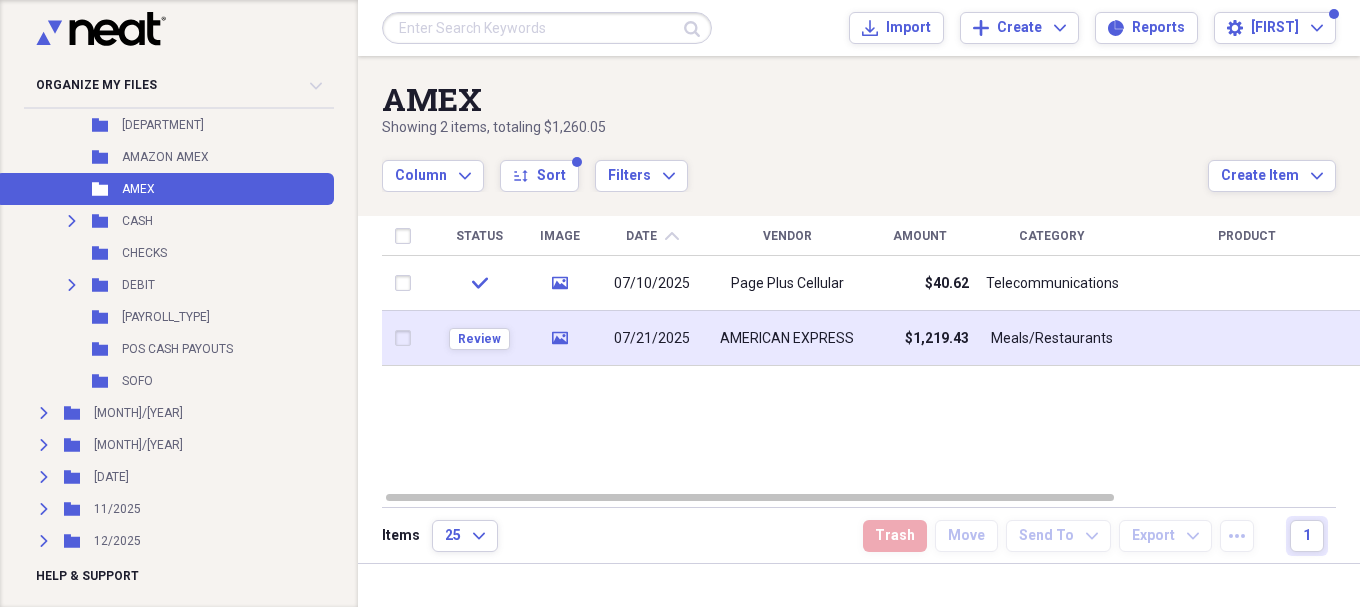 click on "07/21/2025" at bounding box center (652, 339) 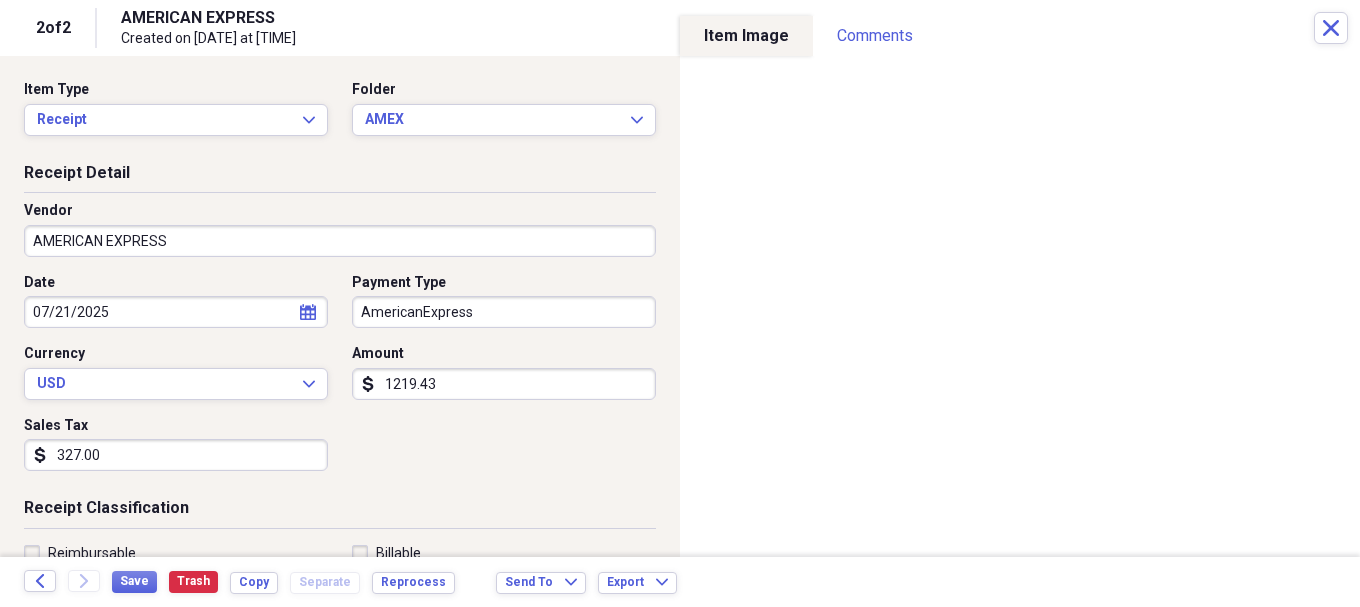 click on "327.00" at bounding box center [176, 455] 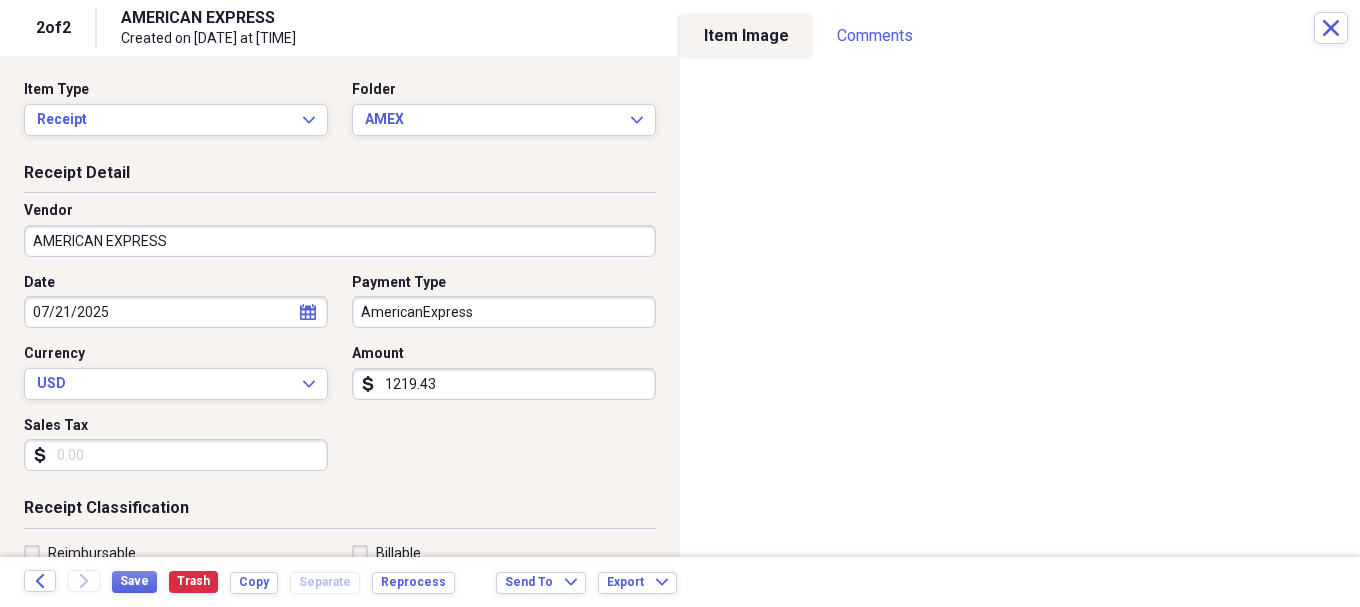 type 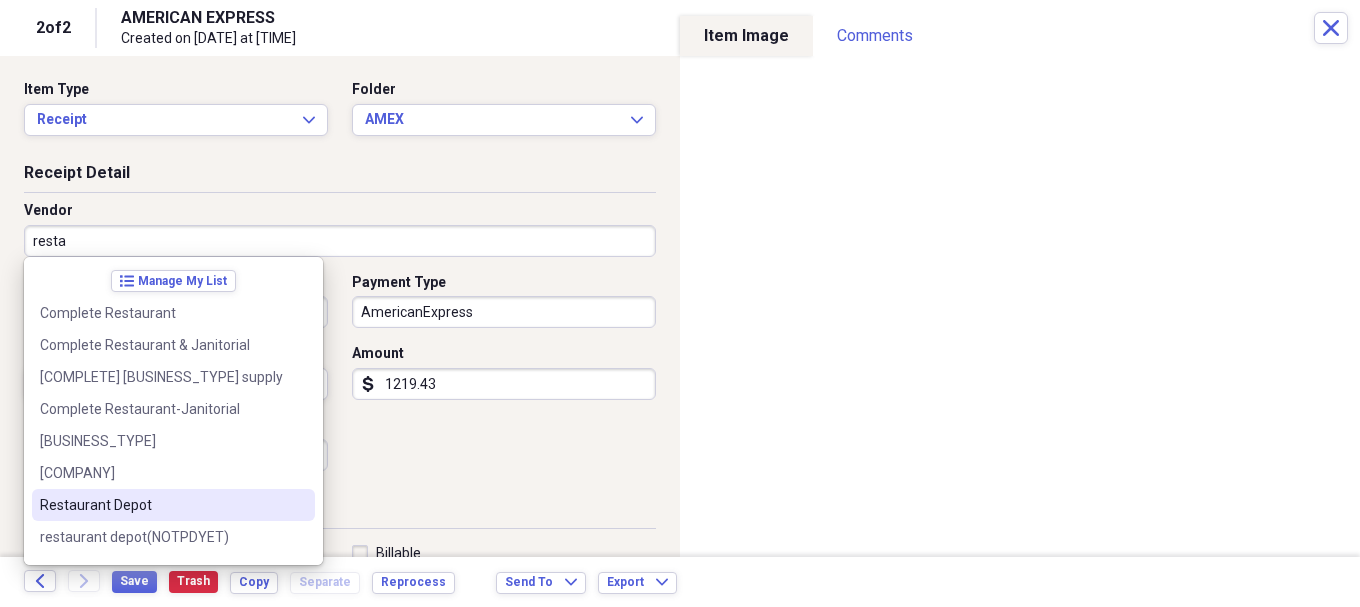 click on "Restaurant Depot" at bounding box center (161, 505) 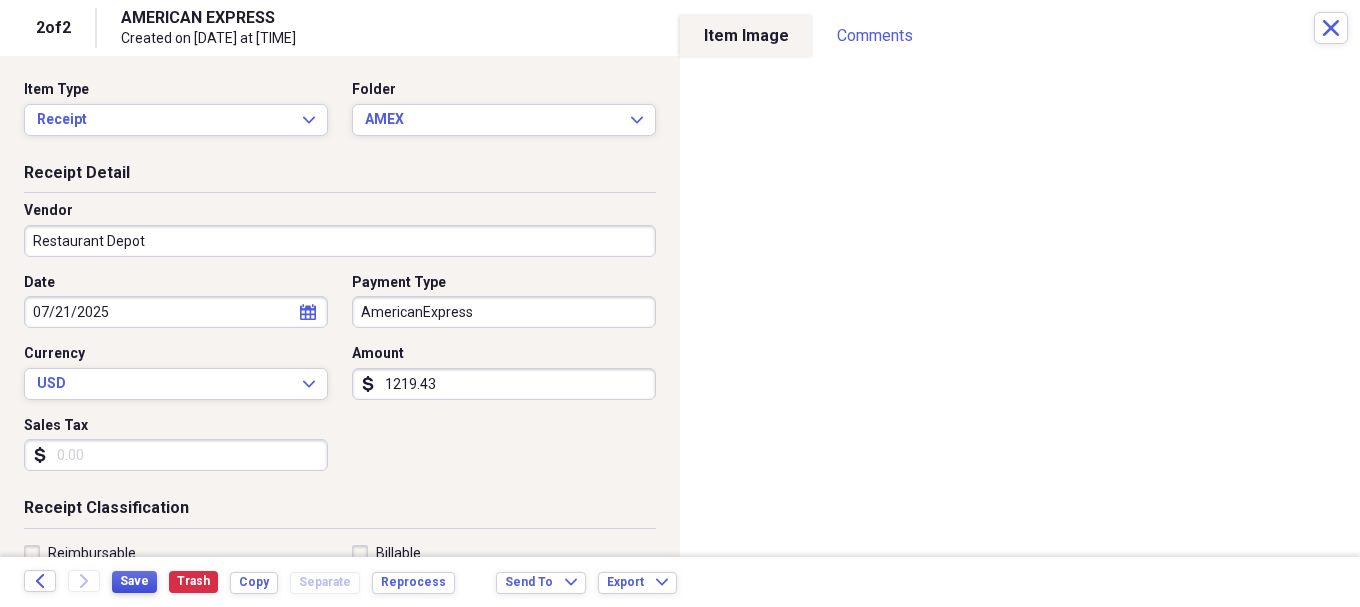 click on "Save" at bounding box center [134, 581] 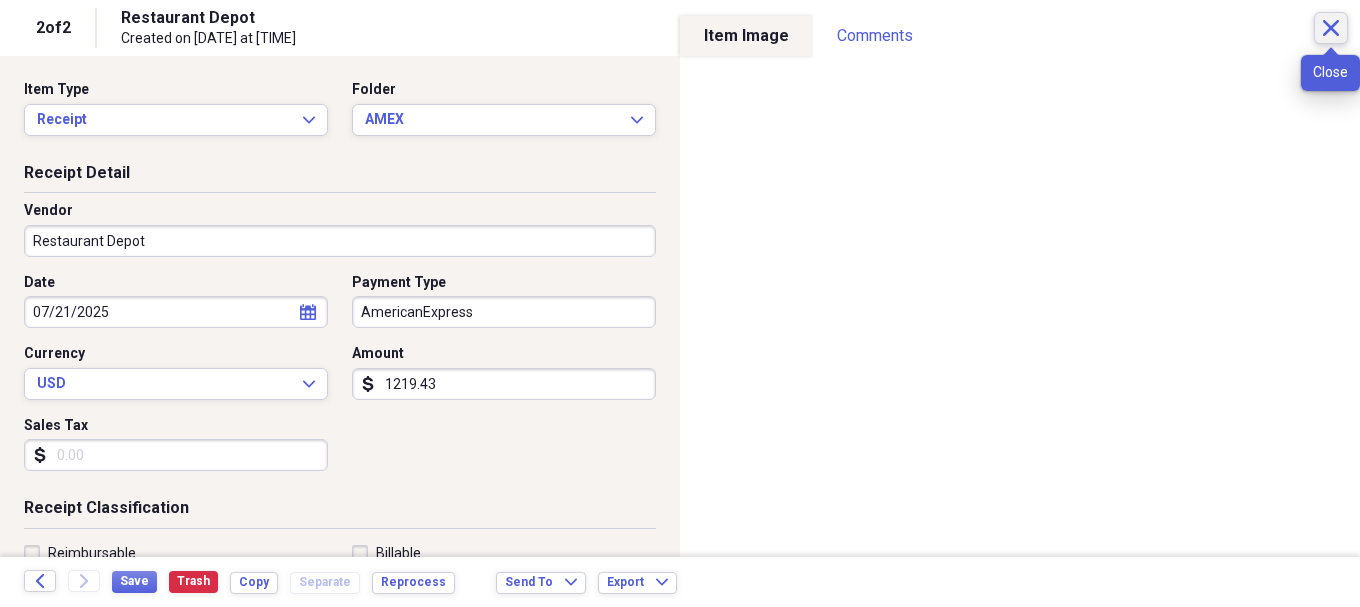 click on "Close" at bounding box center [1331, 28] 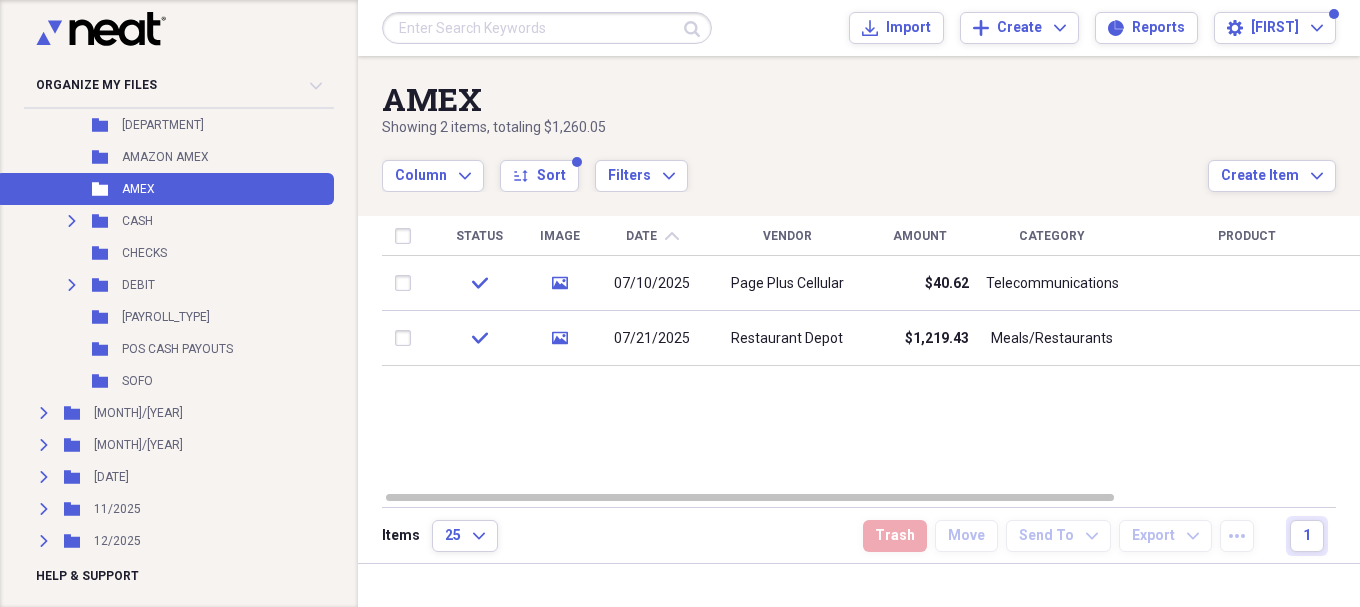 click at bounding box center [547, 28] 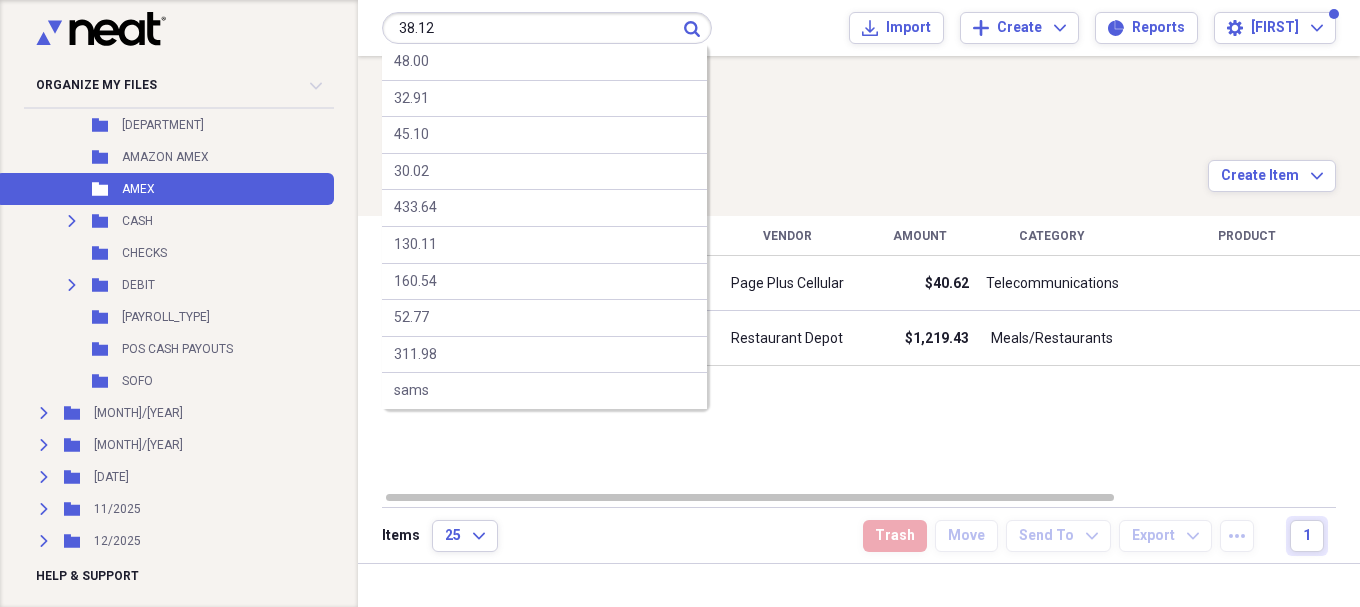 type on "38.12" 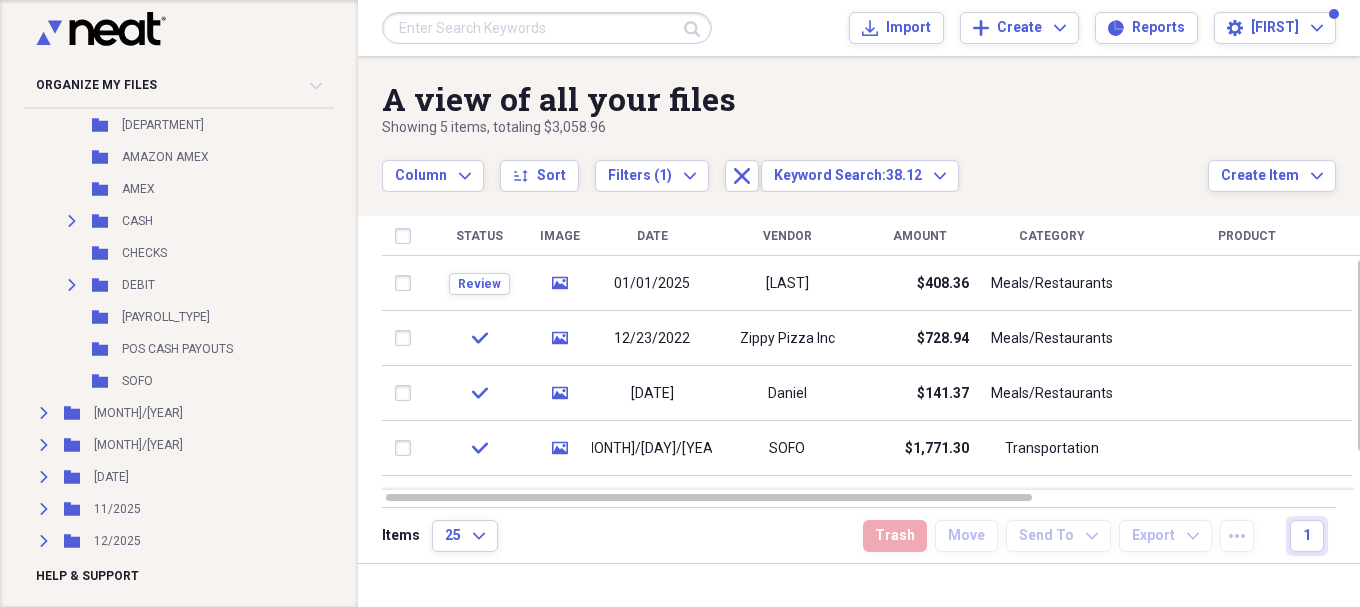 scroll, scrollTop: 31, scrollLeft: 0, axis: vertical 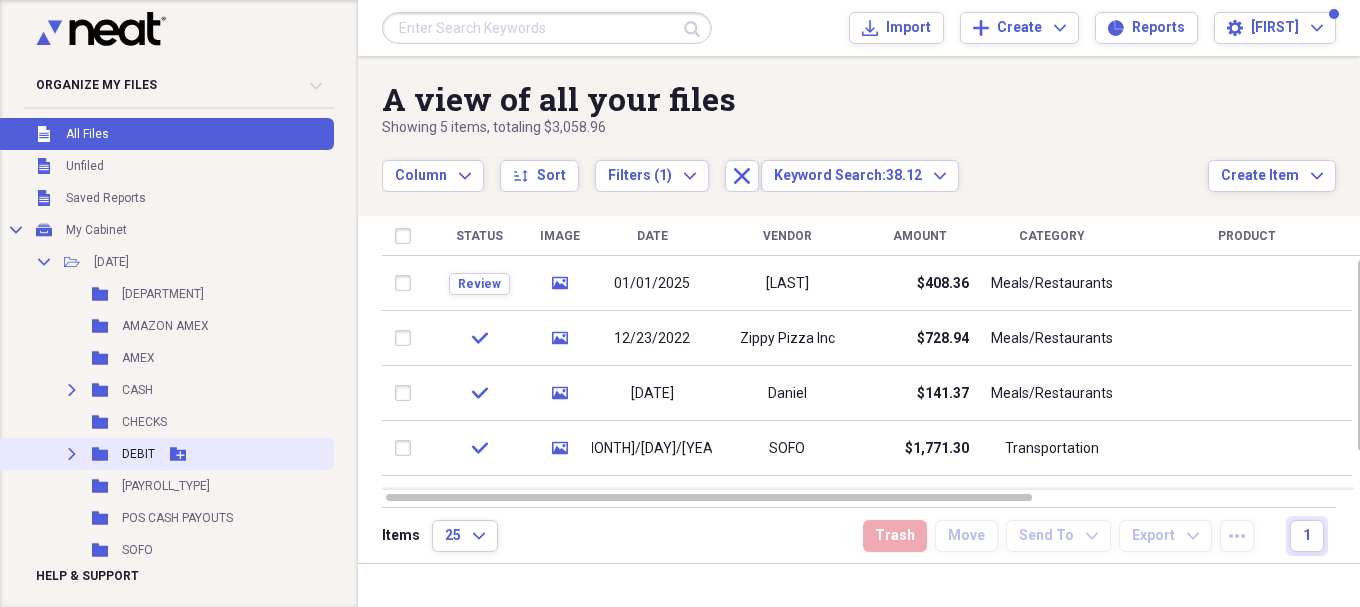 click on "Expand Folder DEBIT Add Folder" at bounding box center [165, 454] 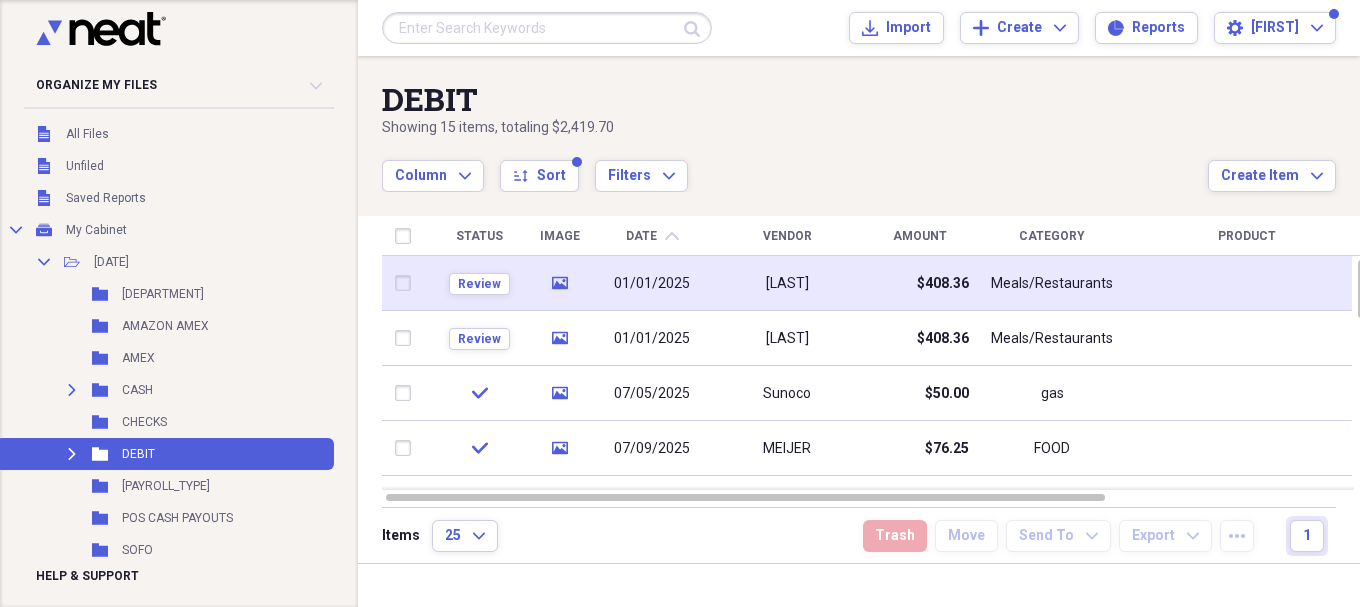 click on "[LAST]" at bounding box center (787, 283) 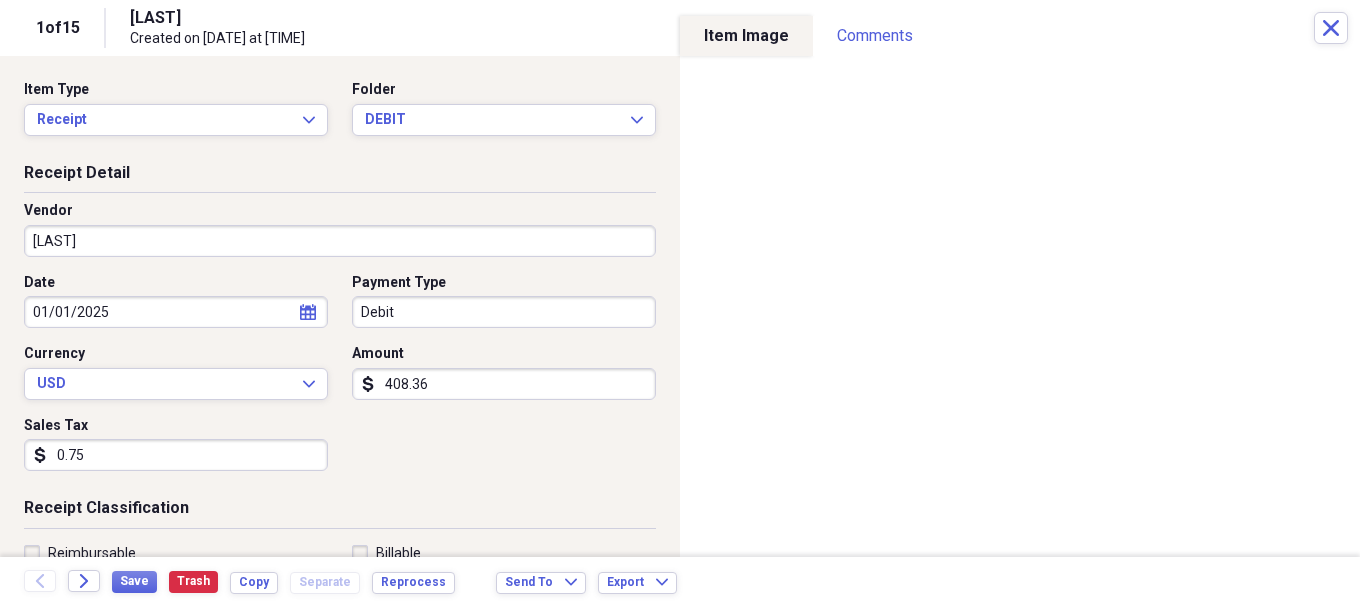 click on "01/01/2025" at bounding box center (176, 312) 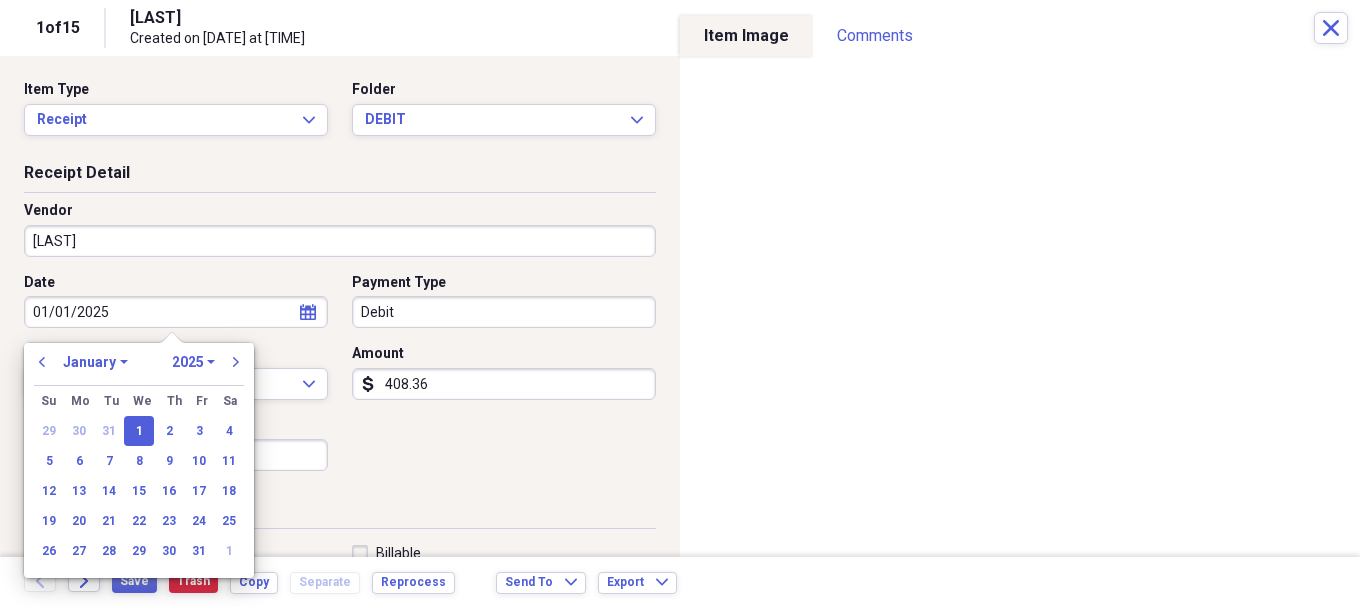 click on "January February March April May June July August September October November December" at bounding box center (95, 362) 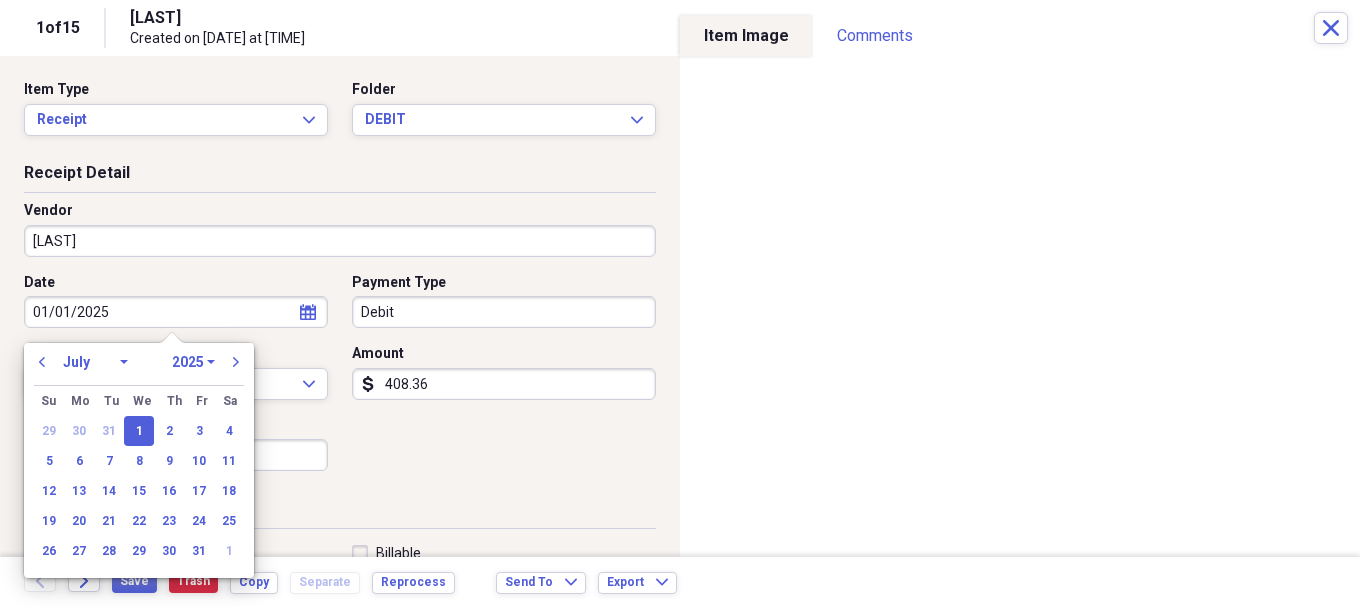 click on "January February March April May June July August September October November December" at bounding box center [95, 362] 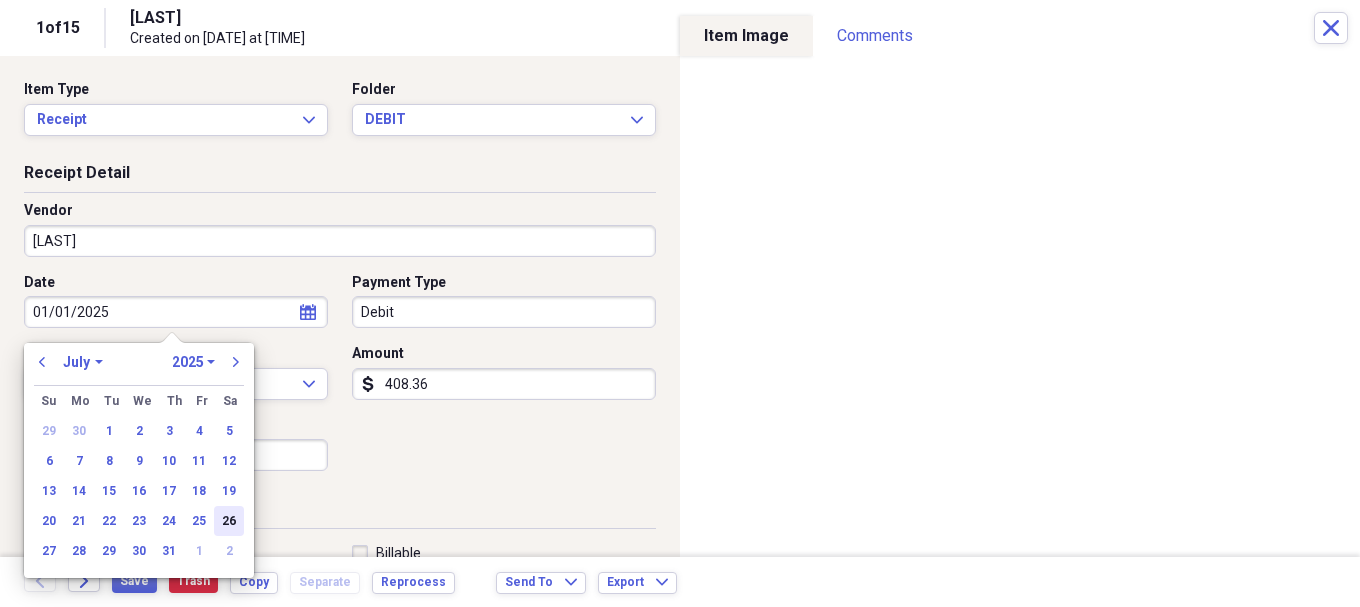 click on "26" at bounding box center [229, 521] 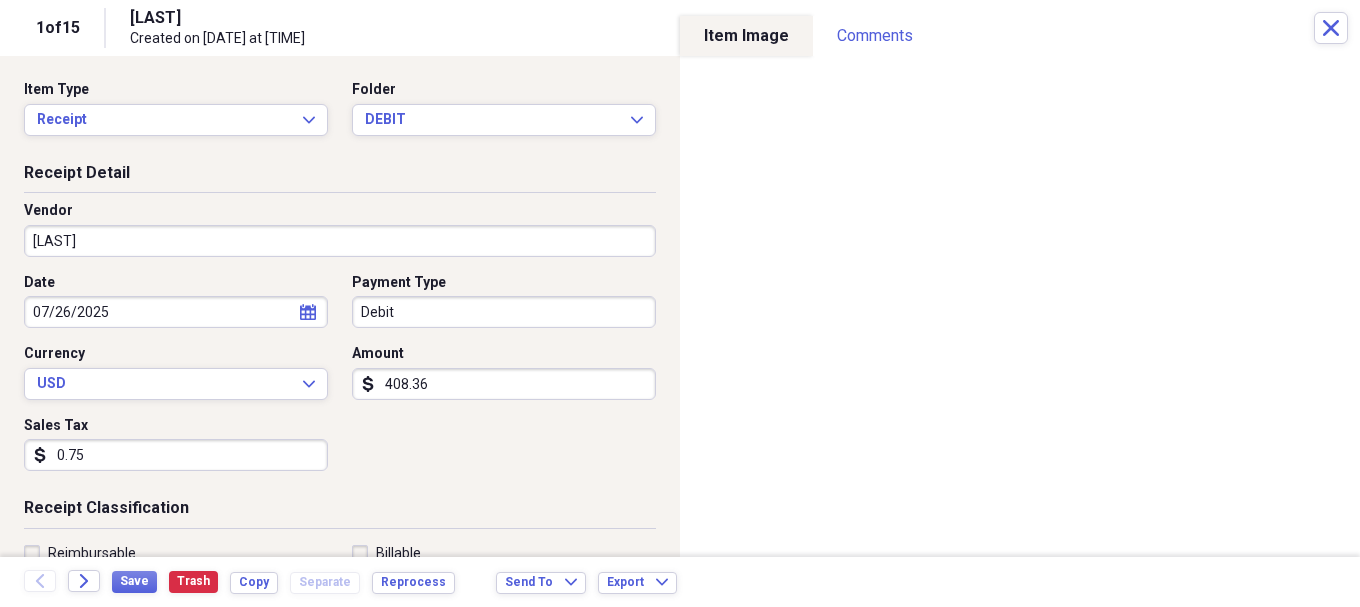 click on "408.36" at bounding box center (504, 384) 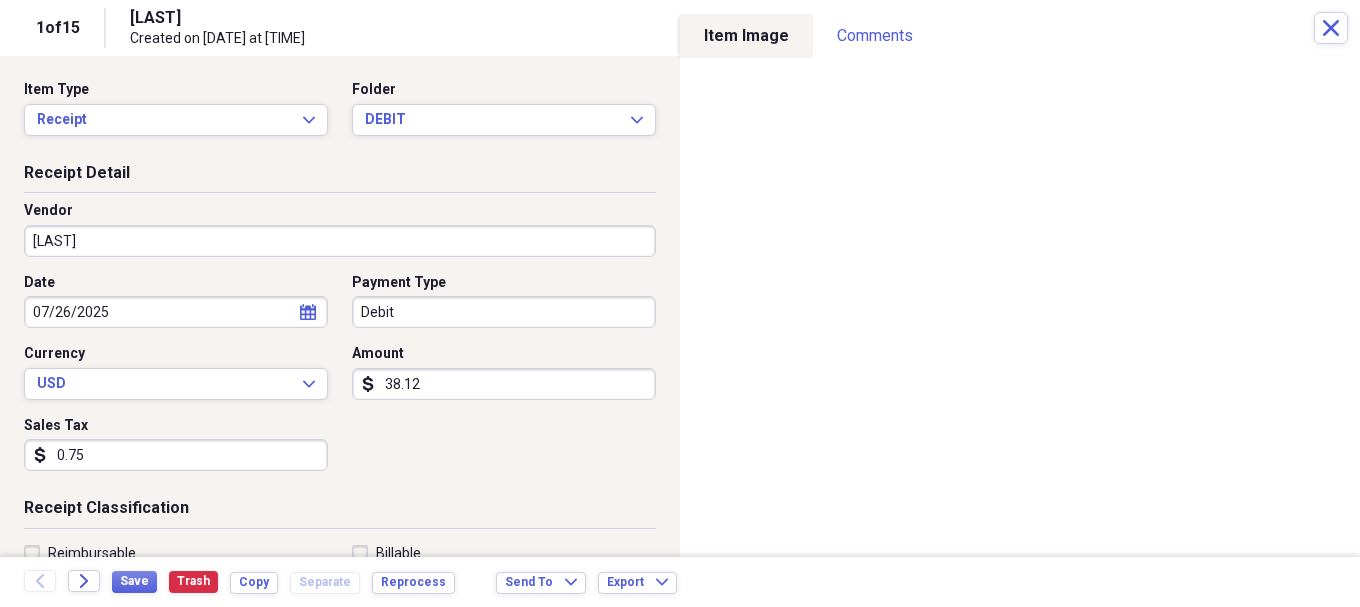 type on "38.12" 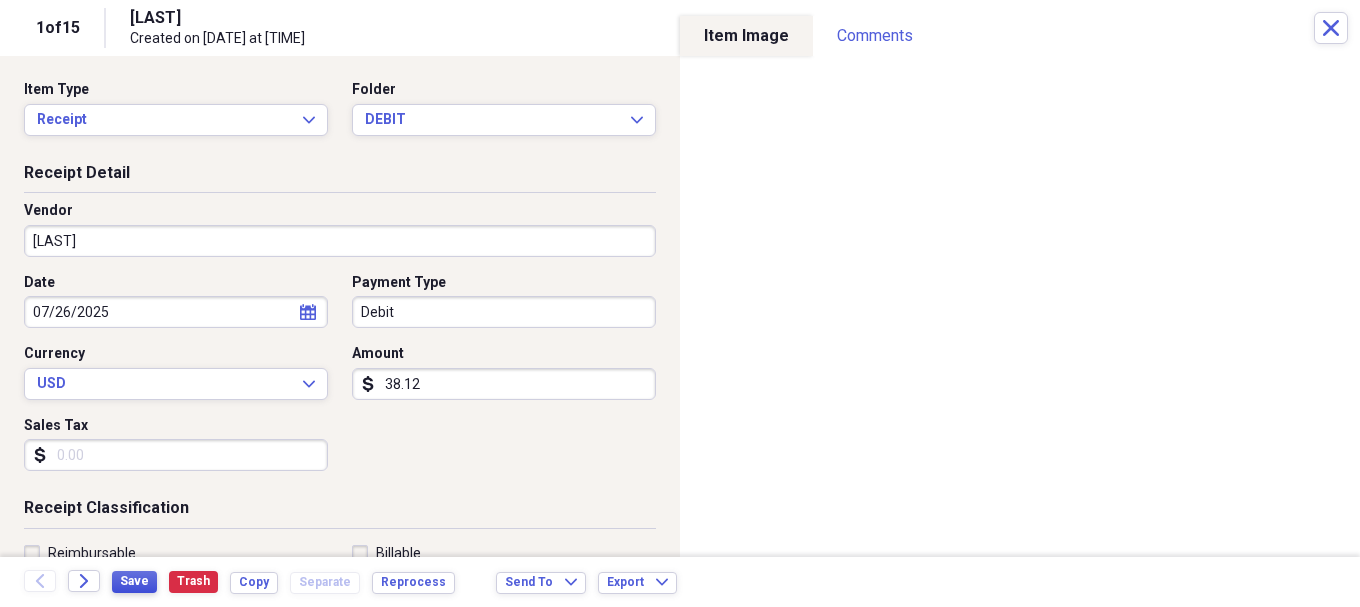 type 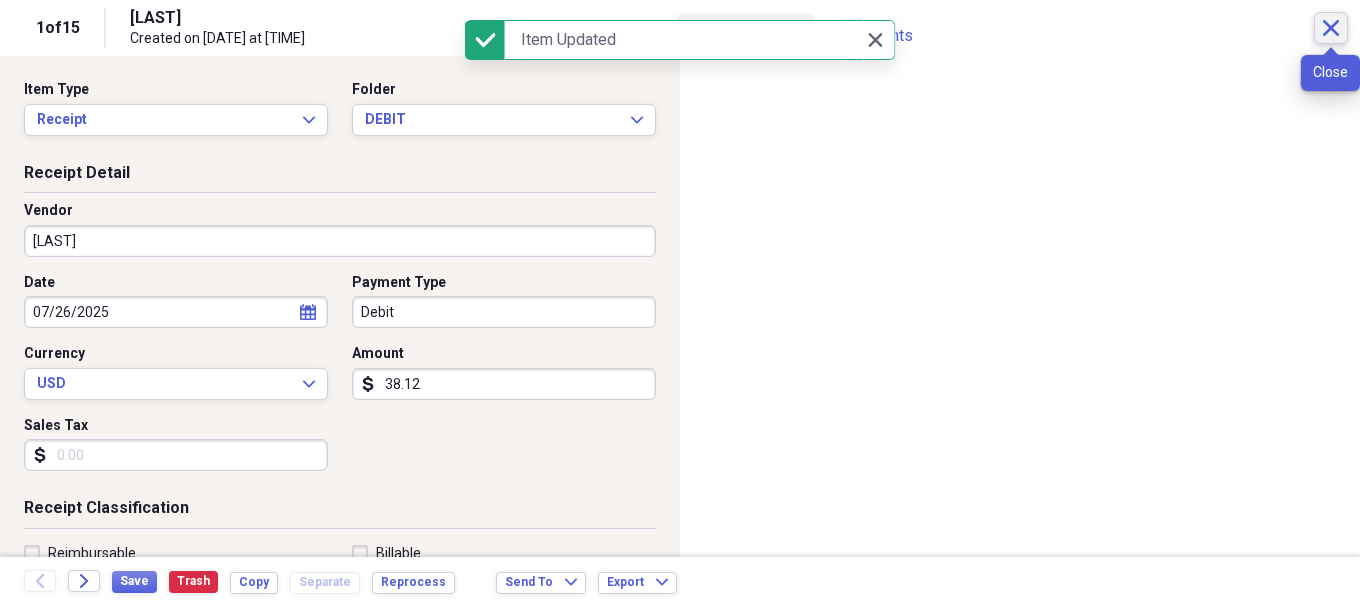 click on "Close" 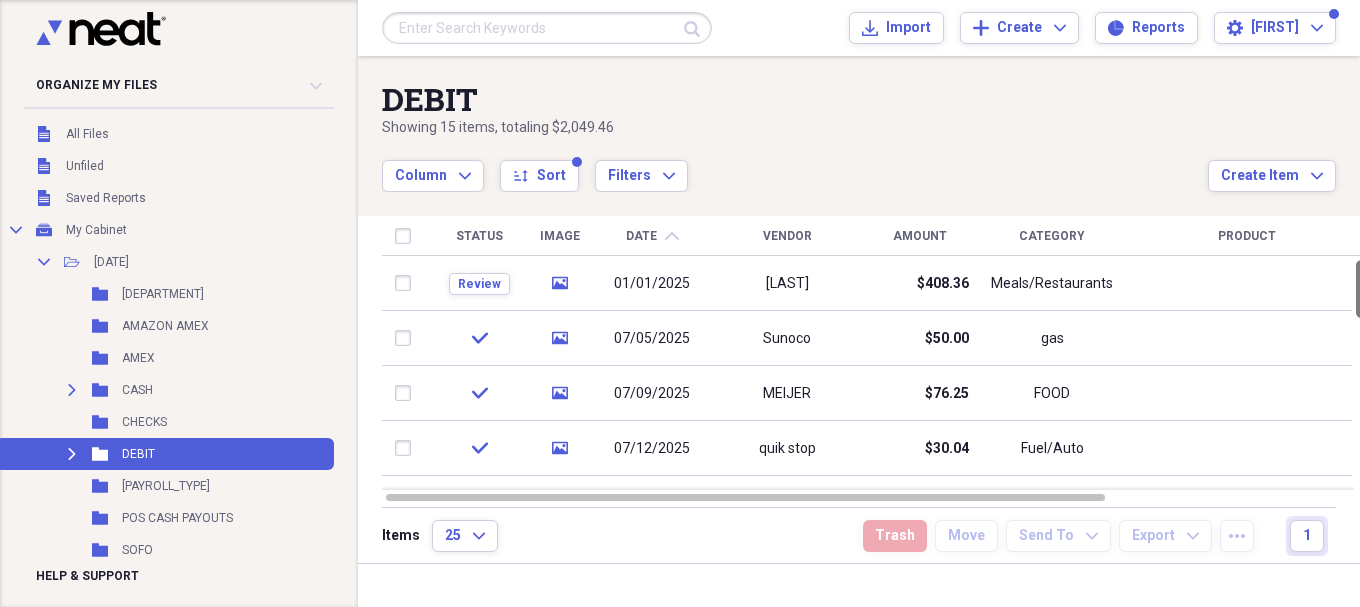 drag, startPoint x: 1354, startPoint y: 455, endPoint x: 1350, endPoint y: 302, distance: 153.05228 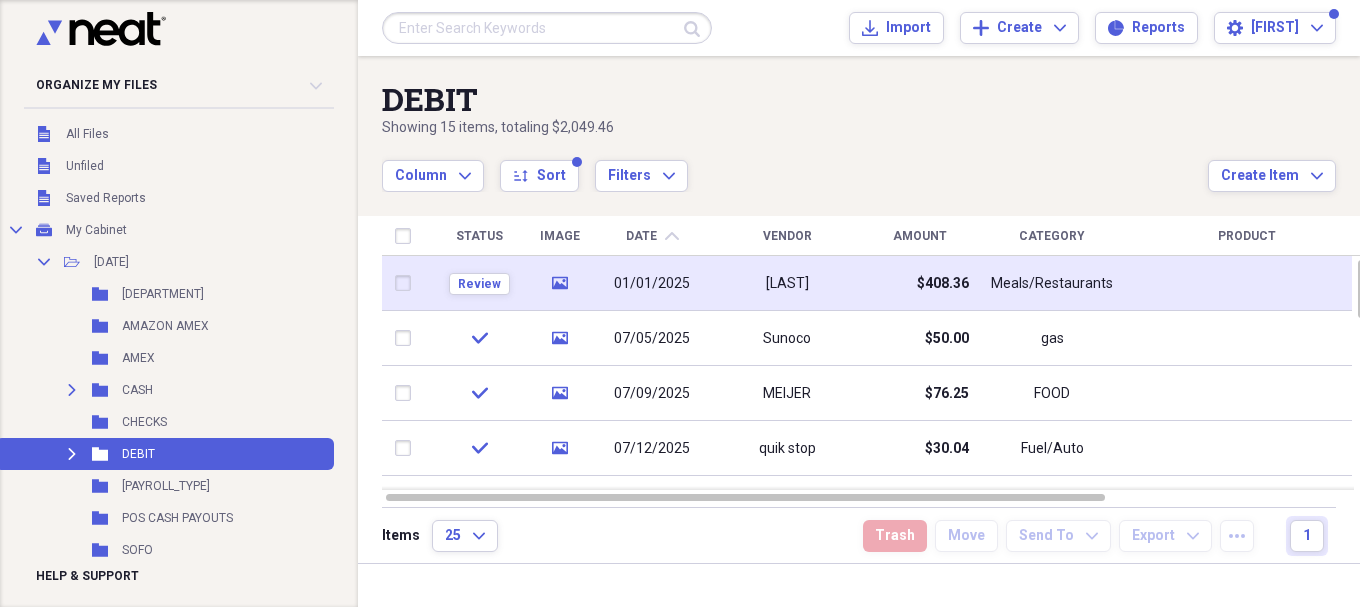 click at bounding box center (407, 283) 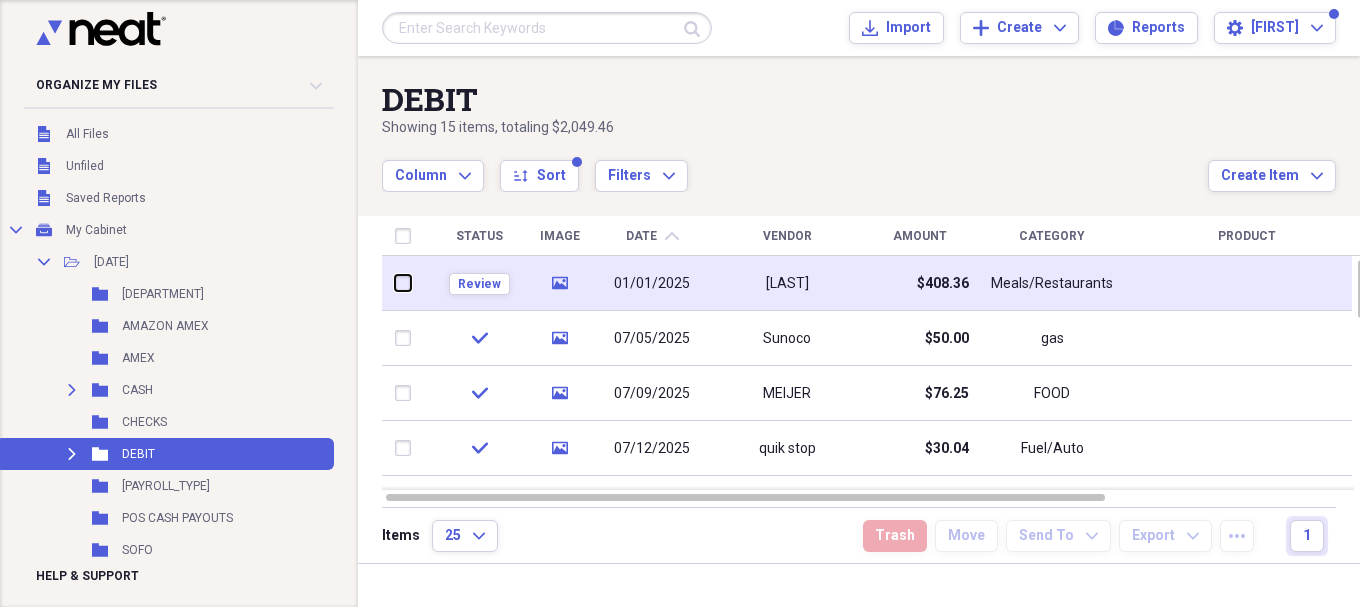click at bounding box center (395, 283) 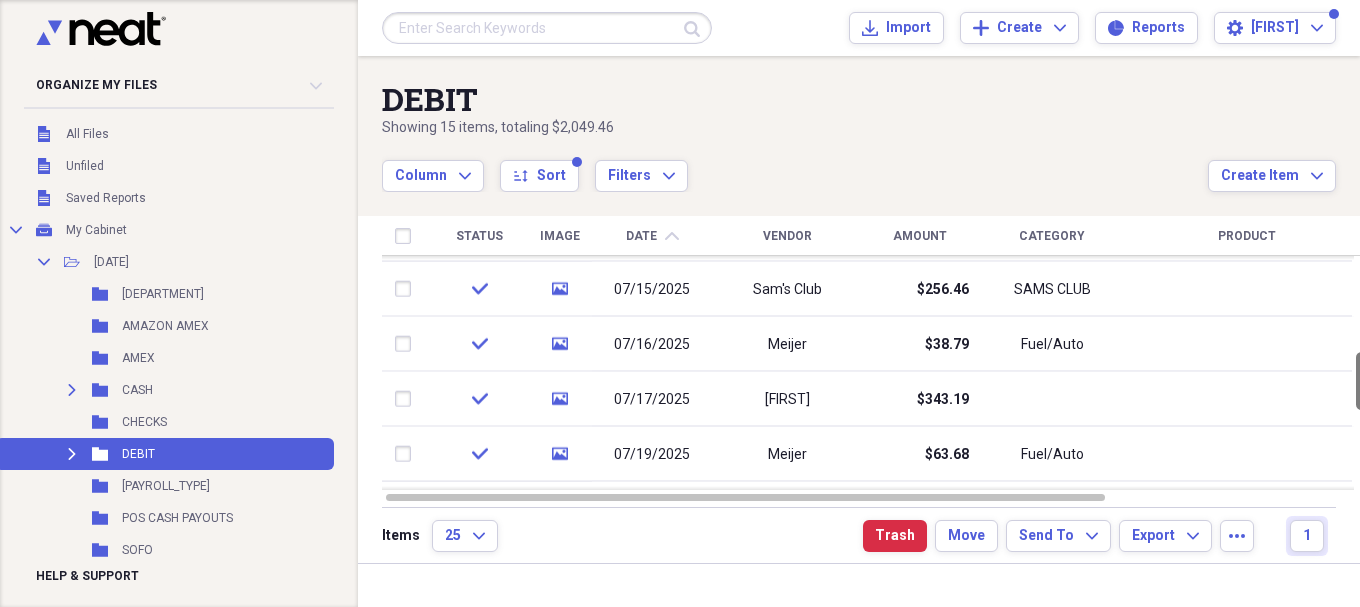 checkbox on "false" 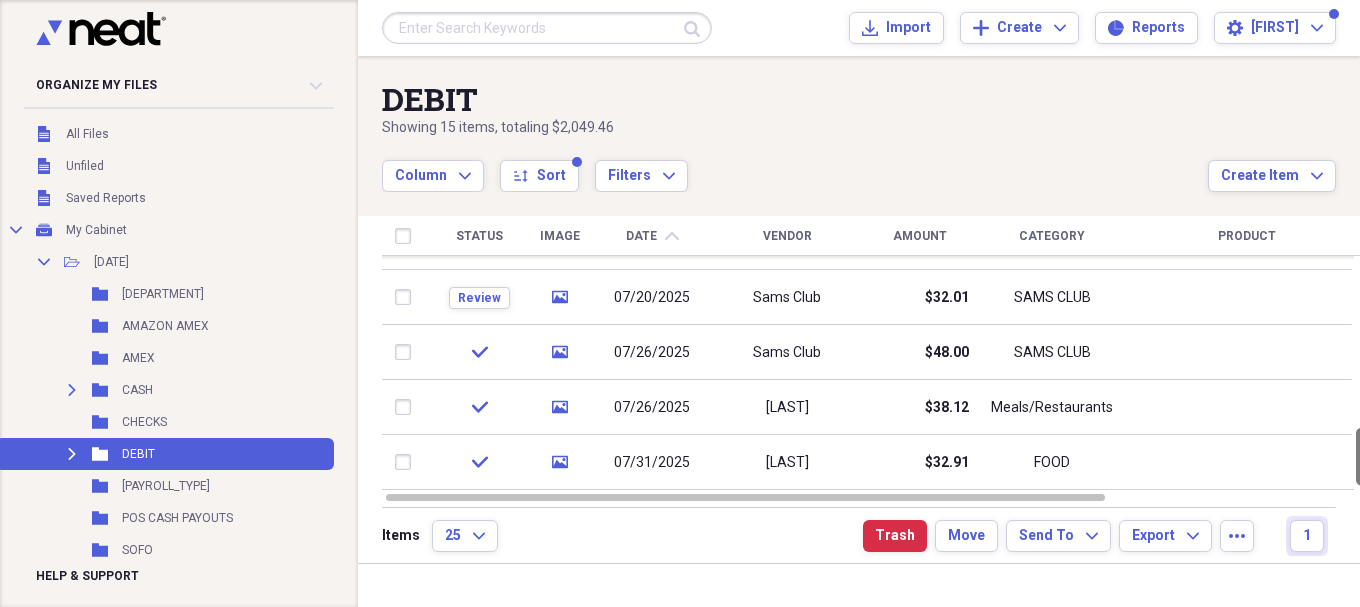 drag, startPoint x: 1353, startPoint y: 379, endPoint x: 1350, endPoint y: 478, distance: 99.04544 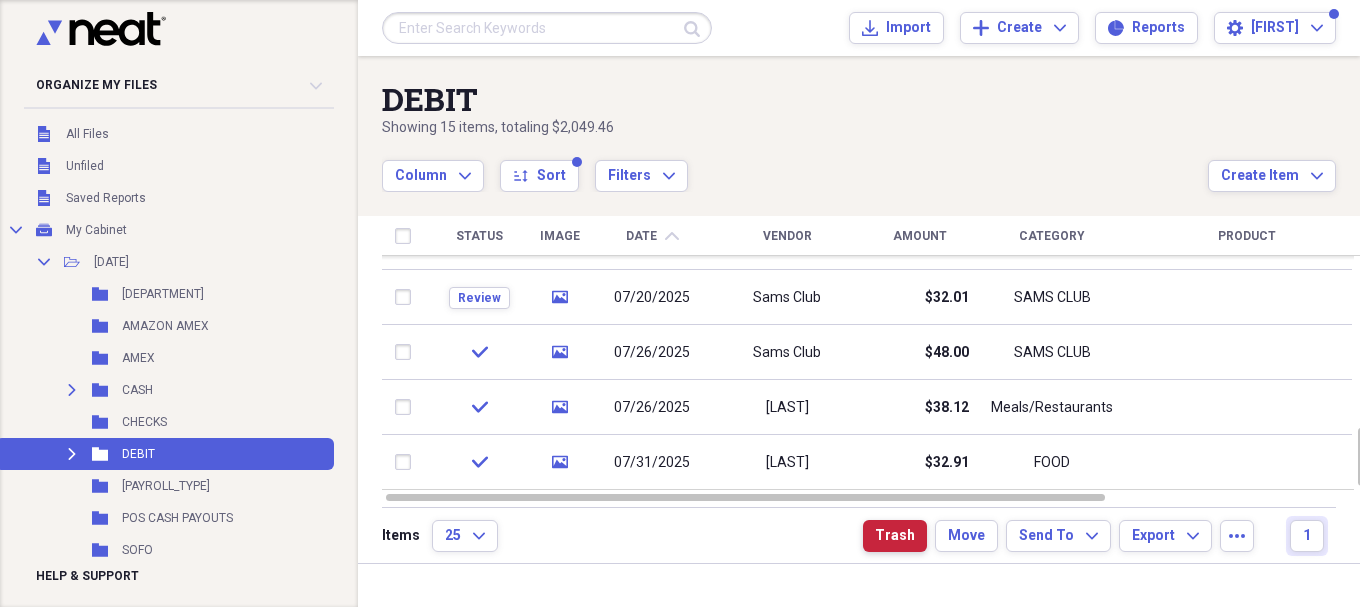 click on "Trash" at bounding box center [895, 536] 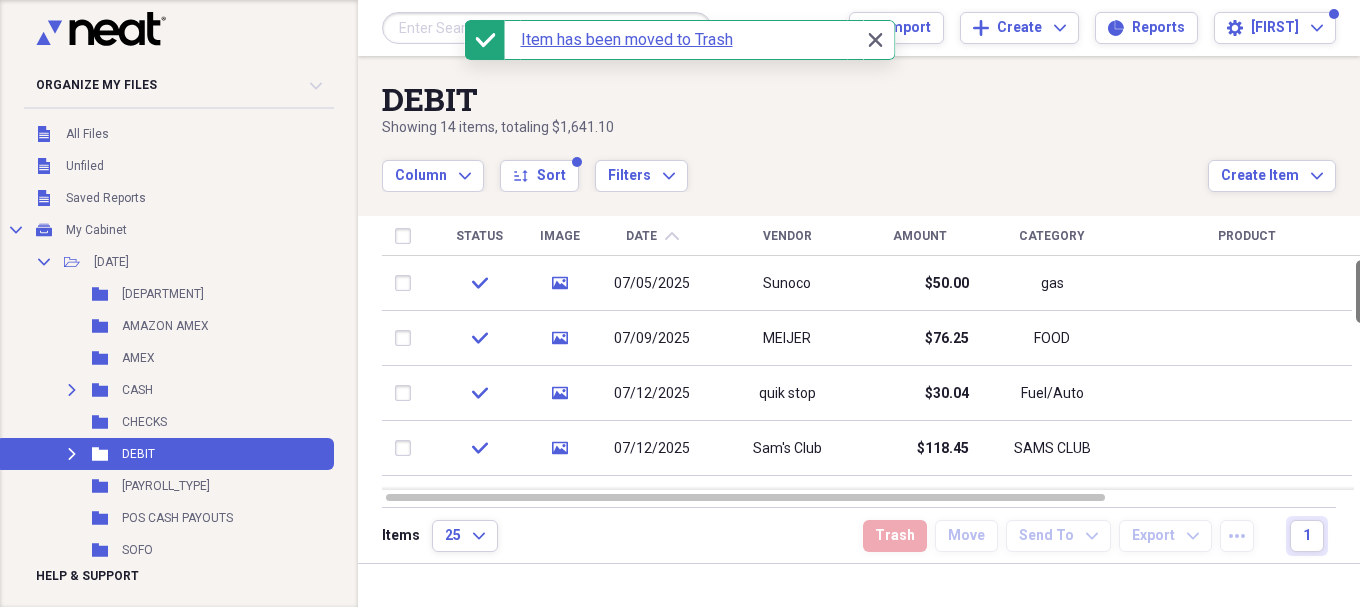 drag, startPoint x: 1356, startPoint y: 466, endPoint x: 1347, endPoint y: 260, distance: 206.1965 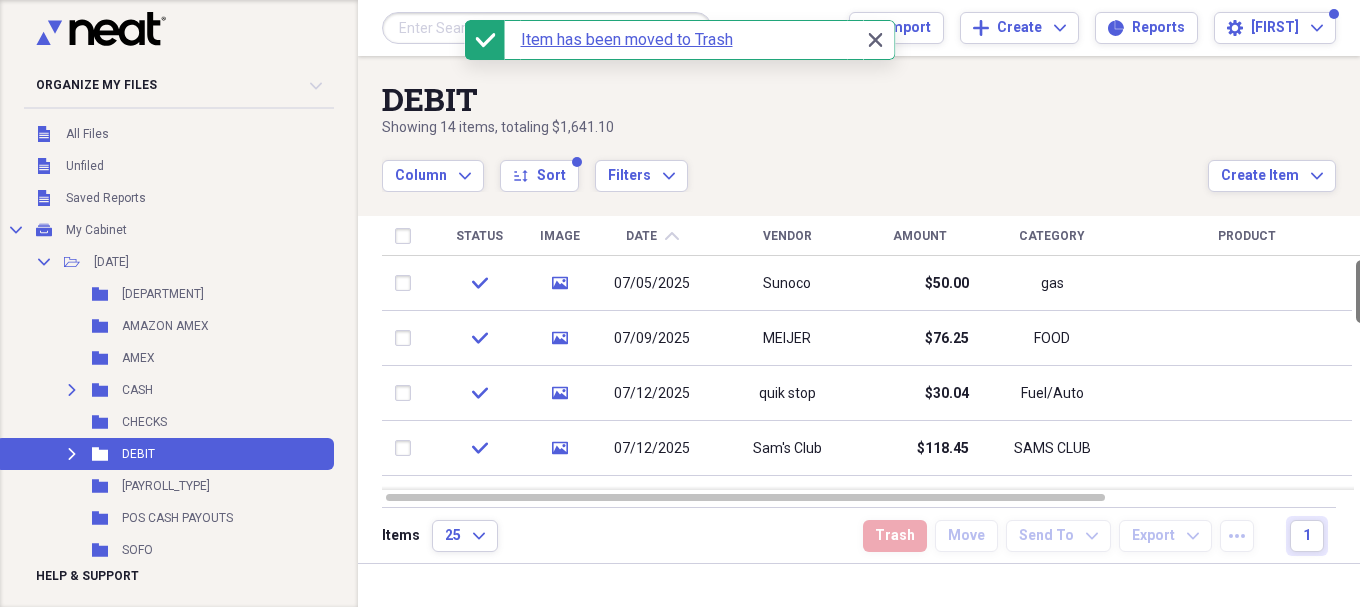 click at bounding box center (1361, 291) 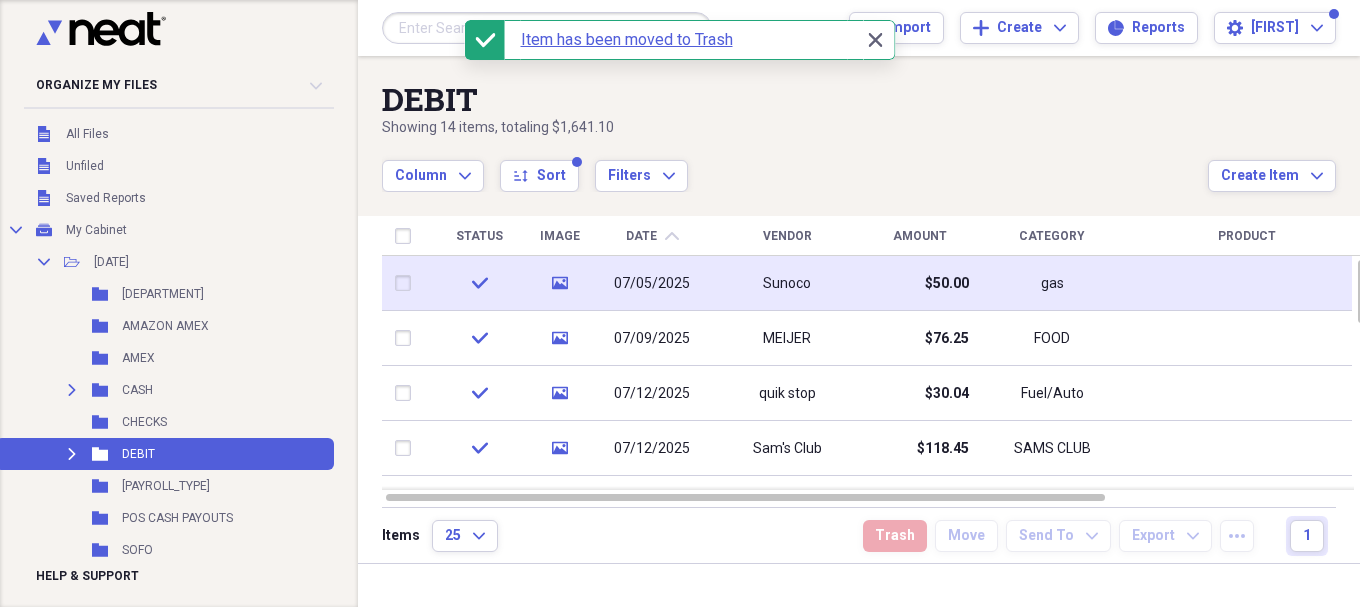 click on "Sunoco" at bounding box center (787, 283) 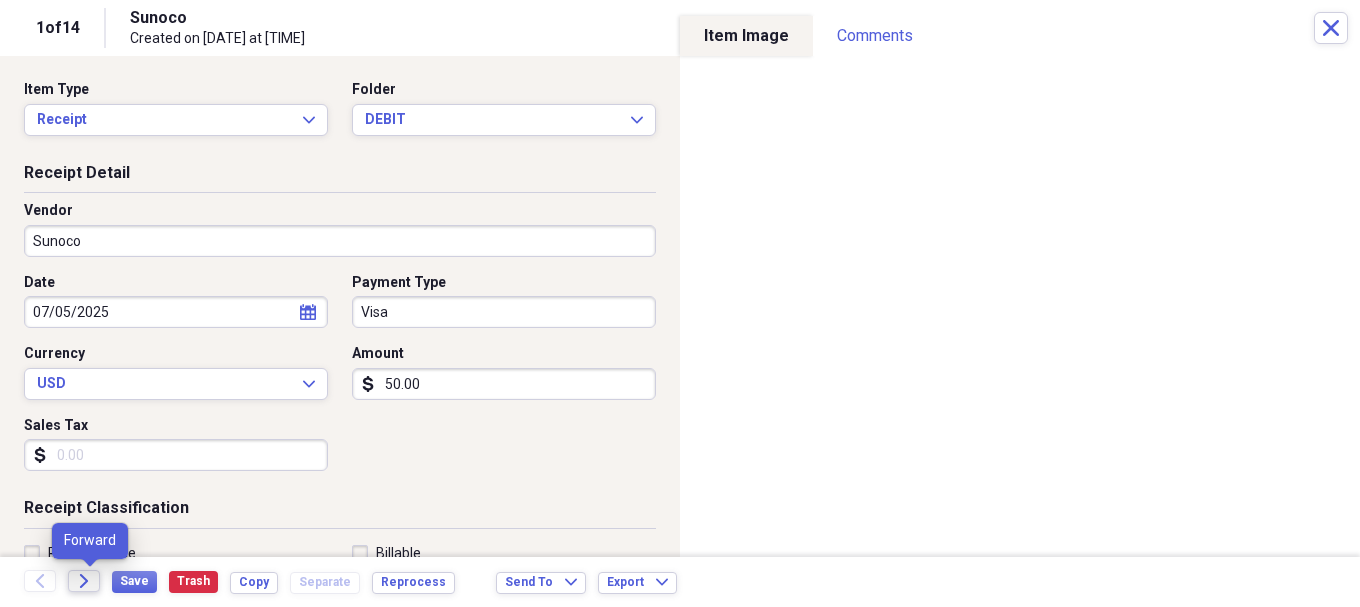 click on "Forward" 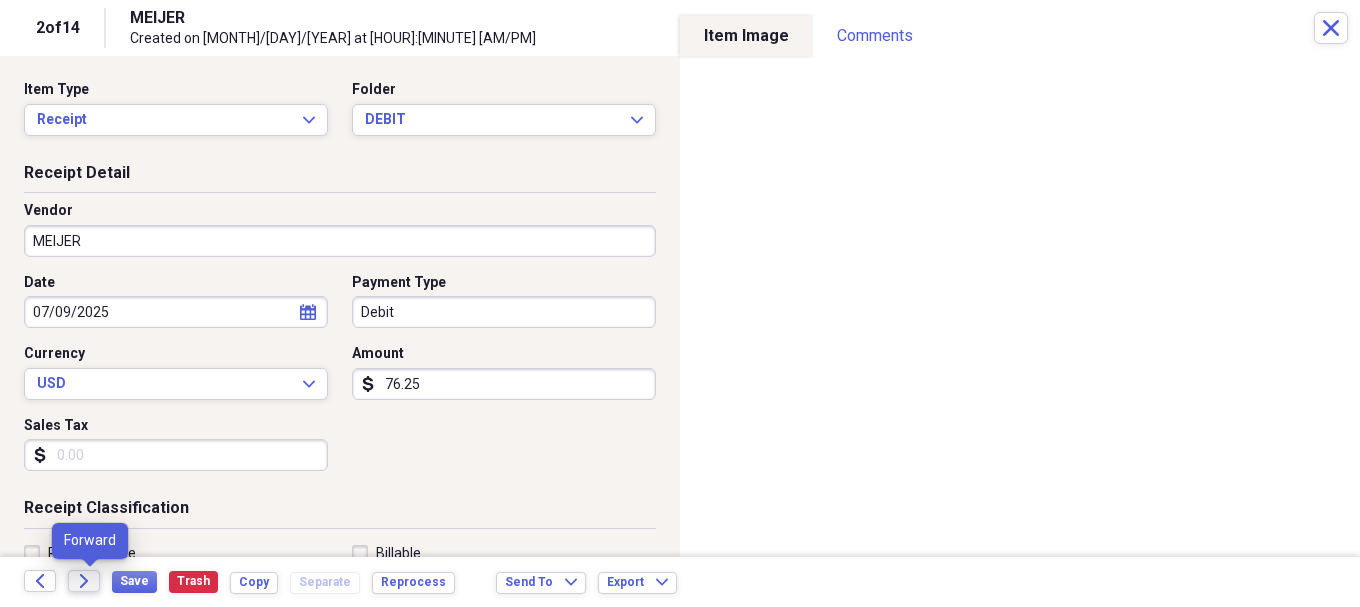 click on "Forward" 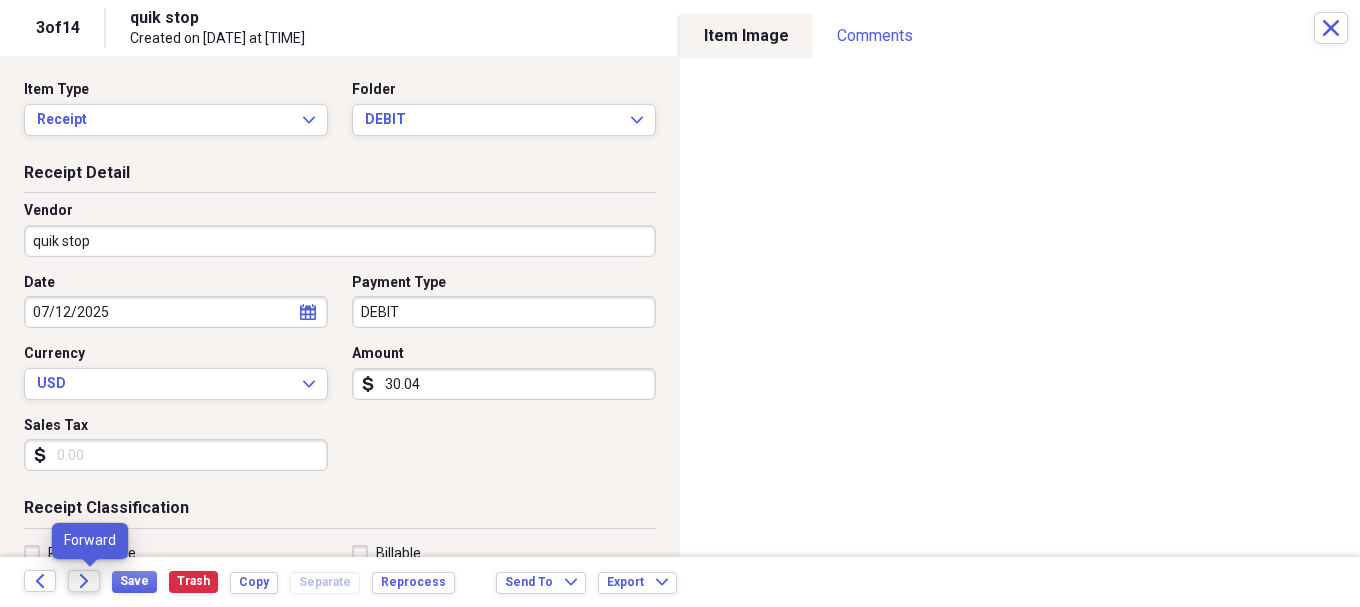 click on "Forward" 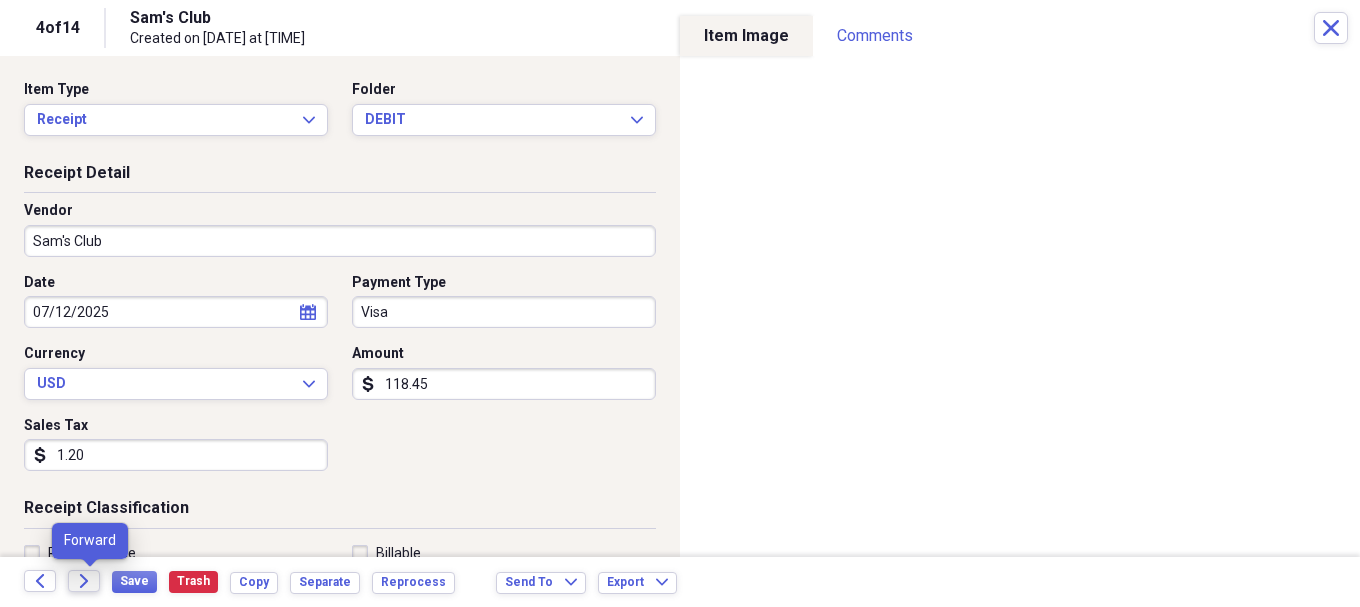 click on "Forward" 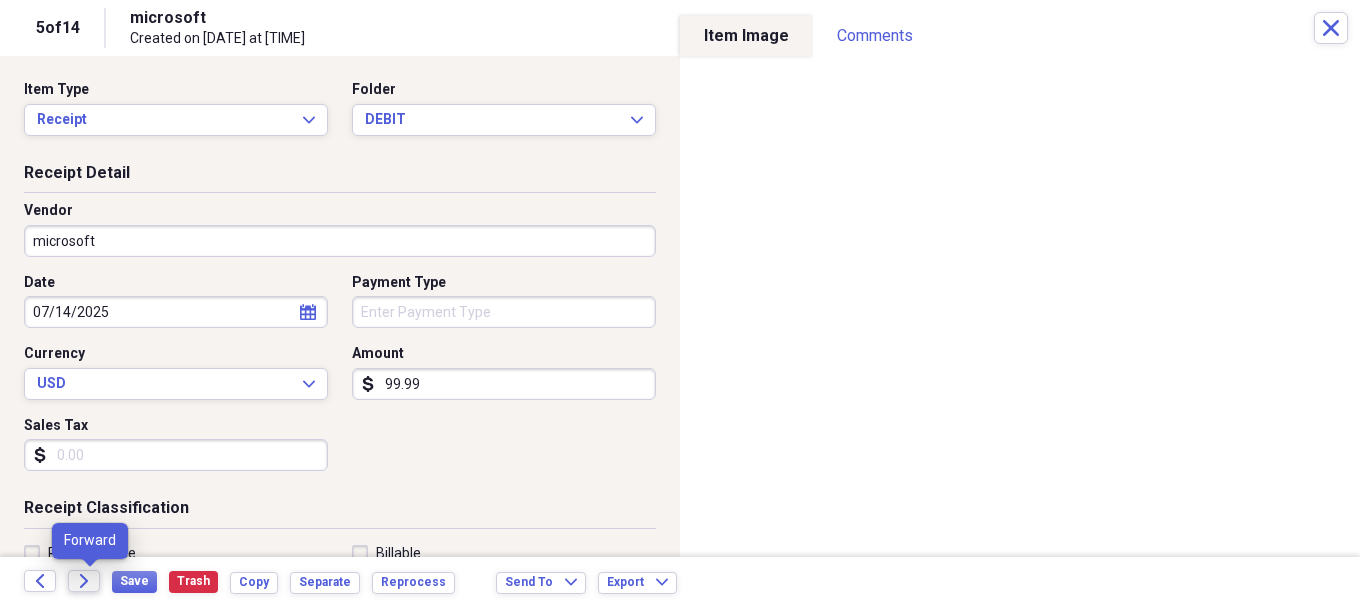 click on "Forward" 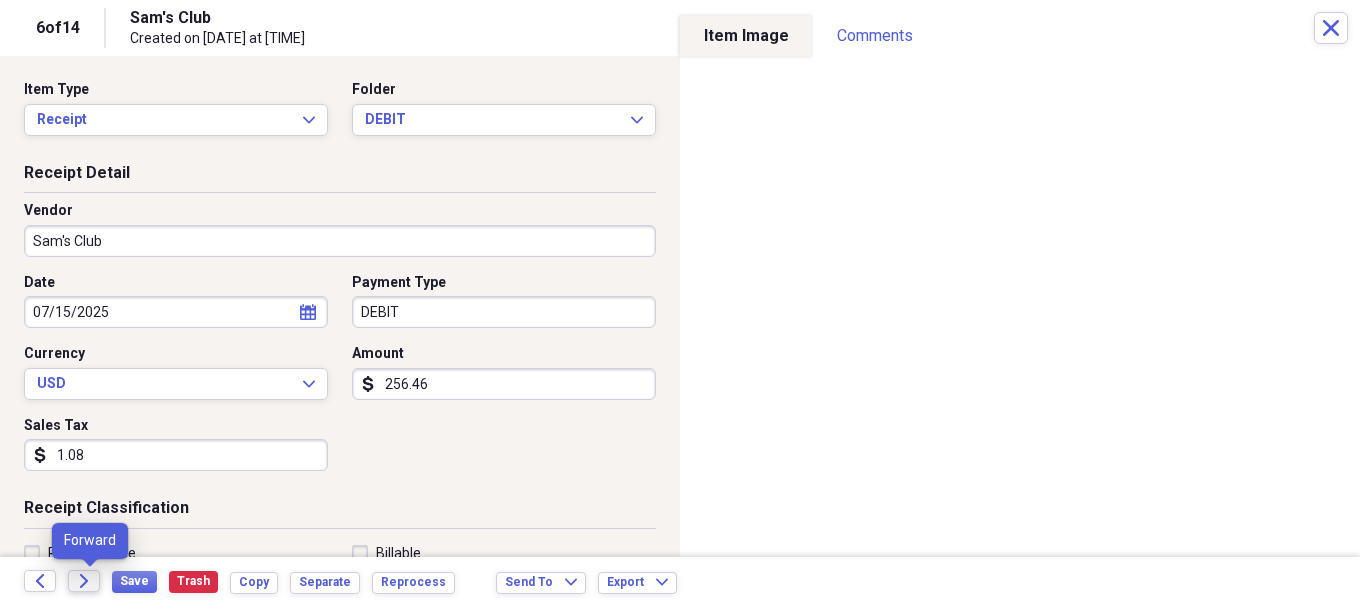 click on "Forward" at bounding box center (84, 581) 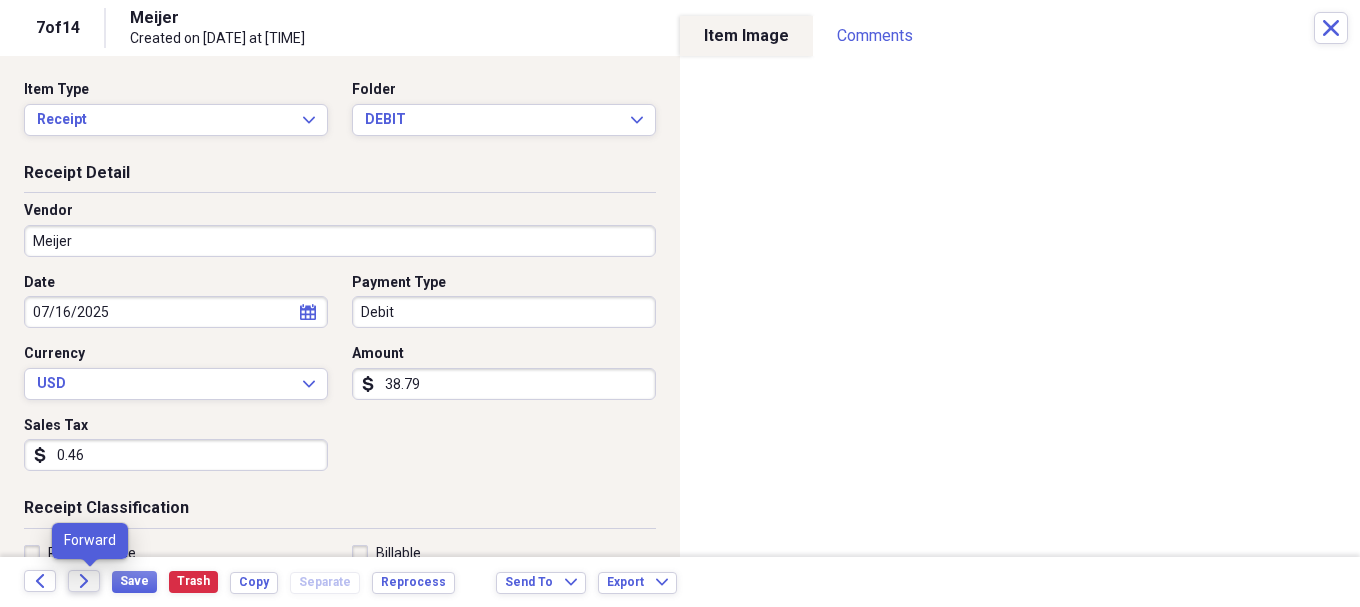 click on "Forward" at bounding box center [84, 581] 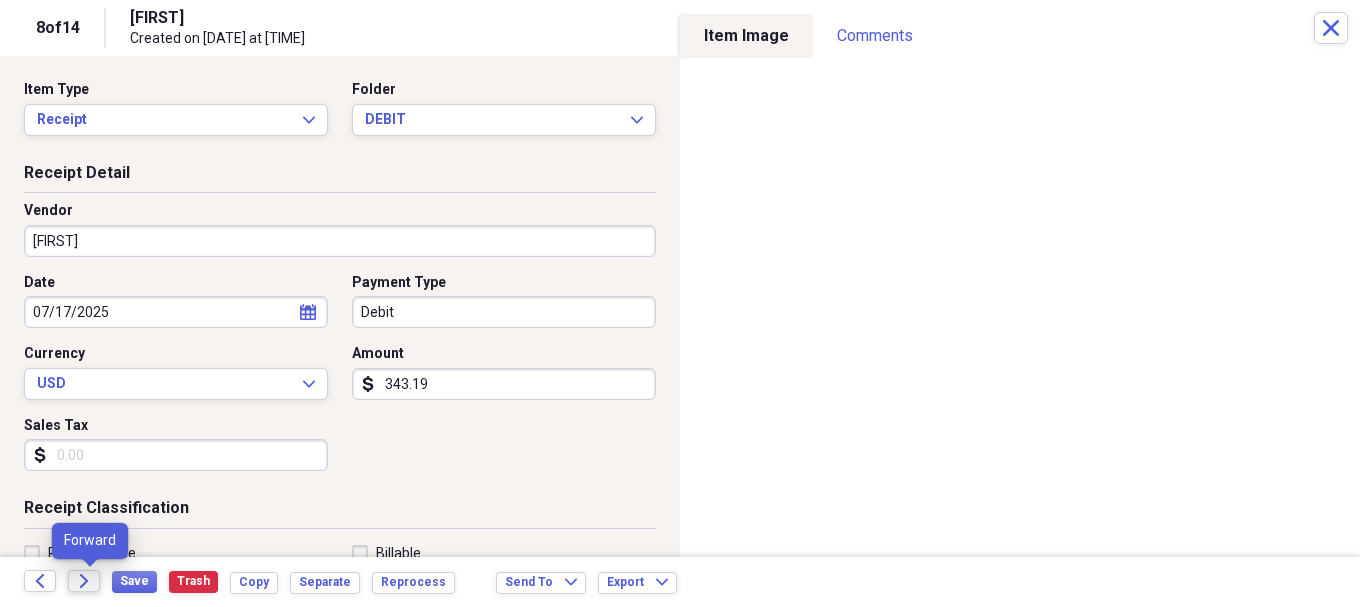 click on "Forward" at bounding box center (84, 581) 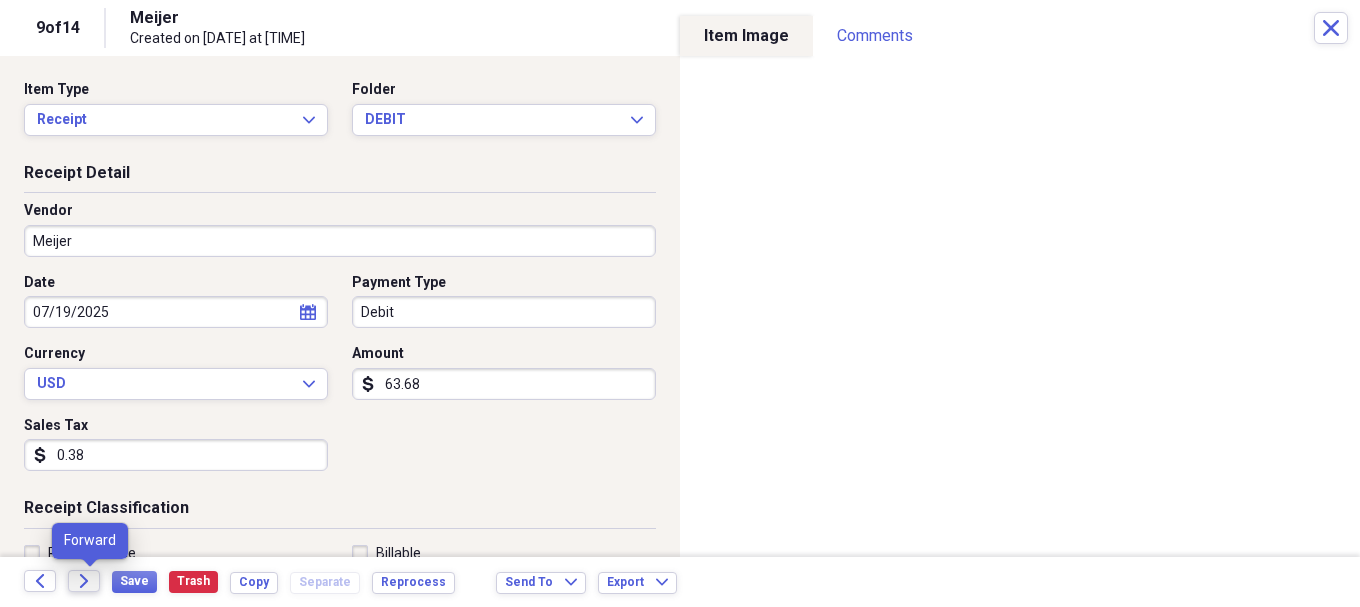 click on "Forward" 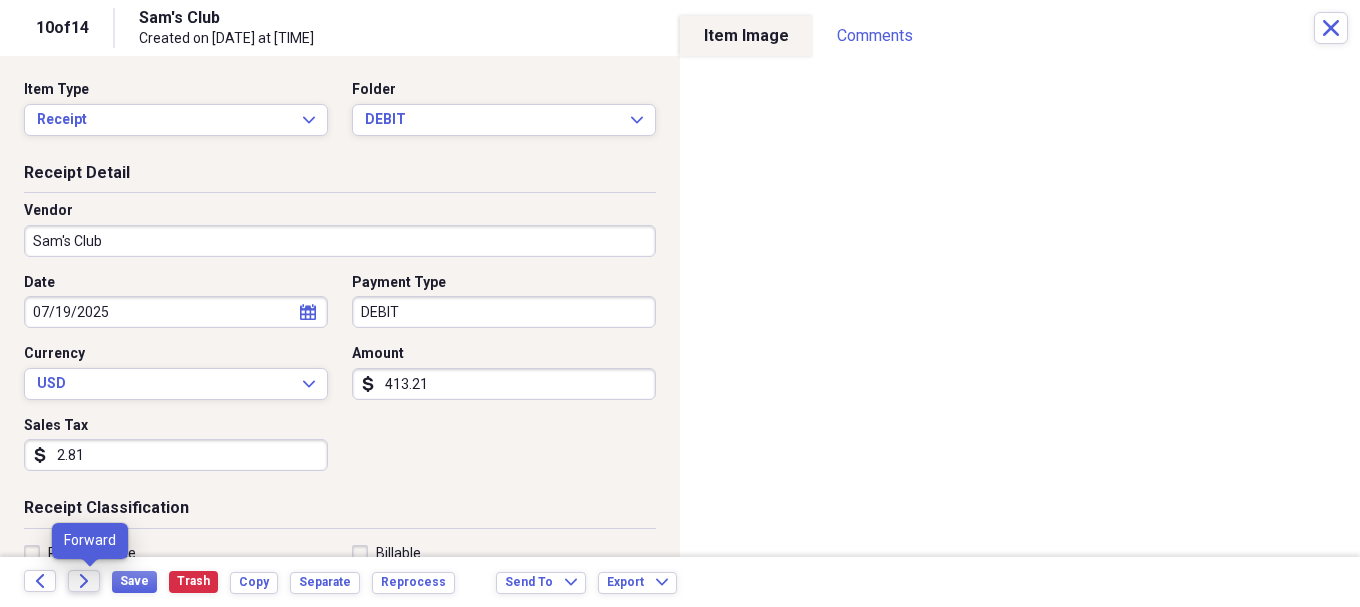 click on "Forward" 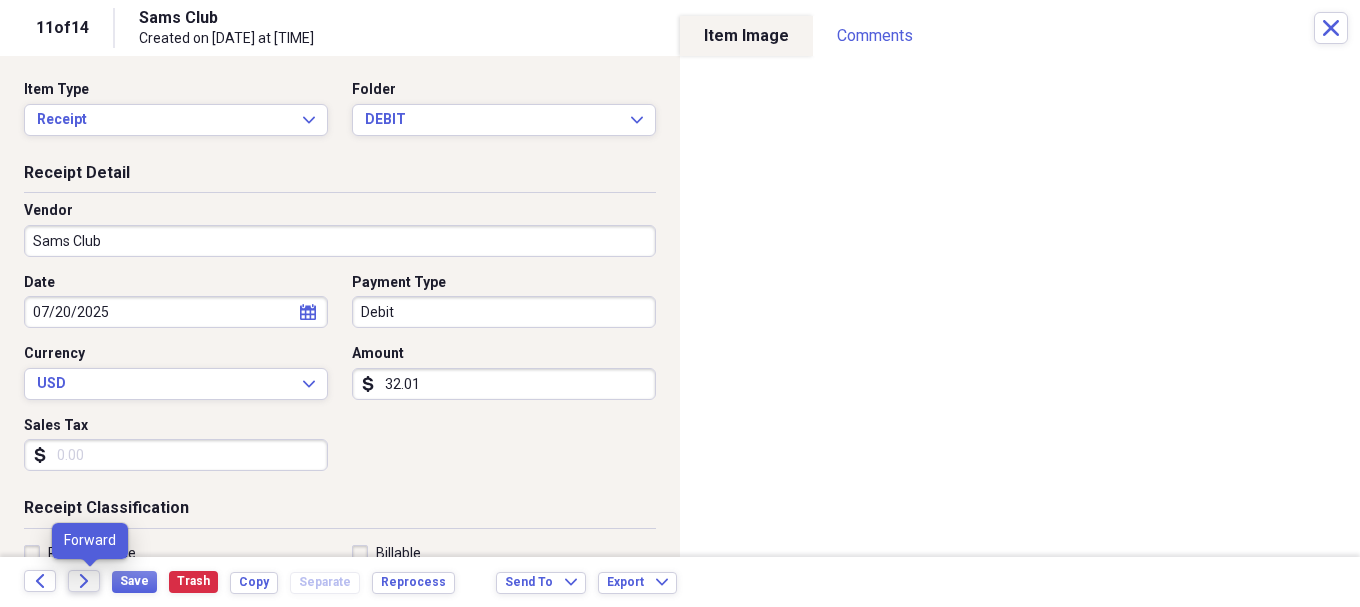 click on "Forward" 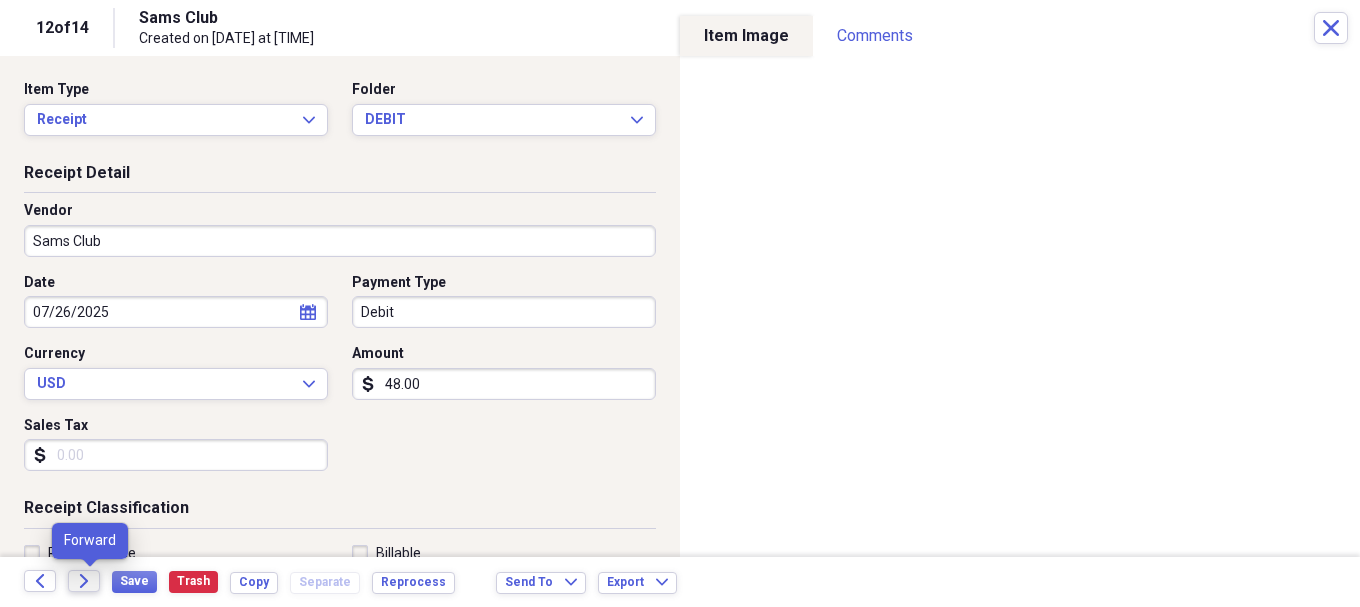 click on "Forward" 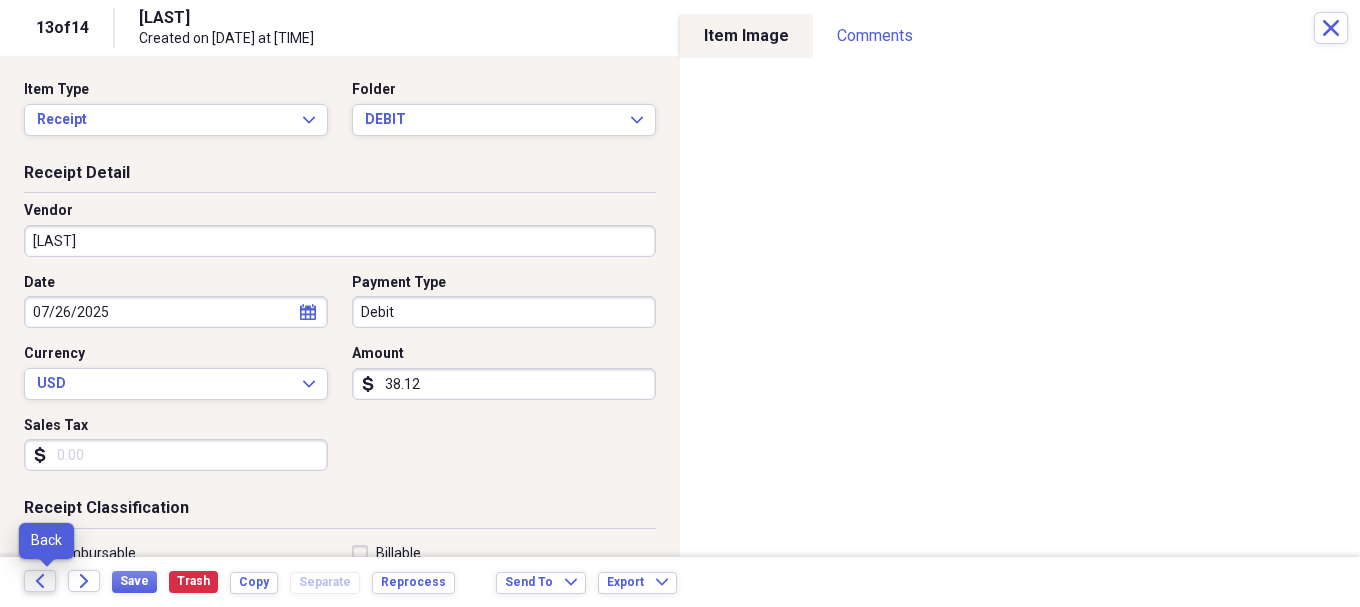 click on "Back" at bounding box center (40, 581) 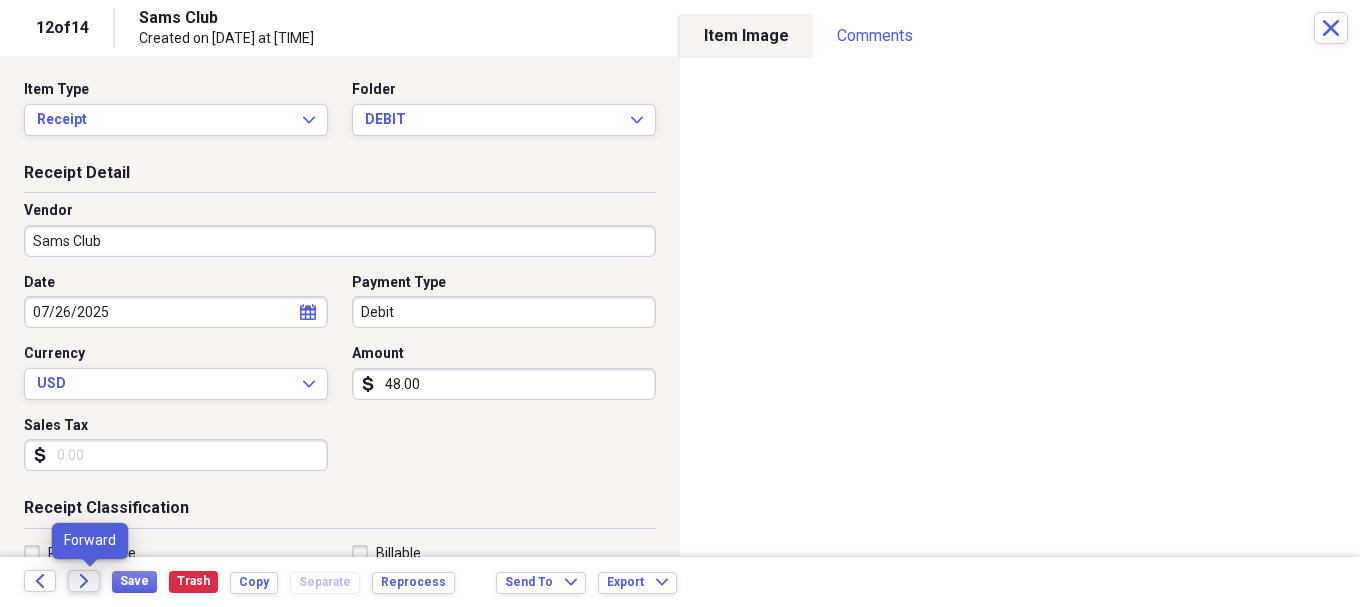 click 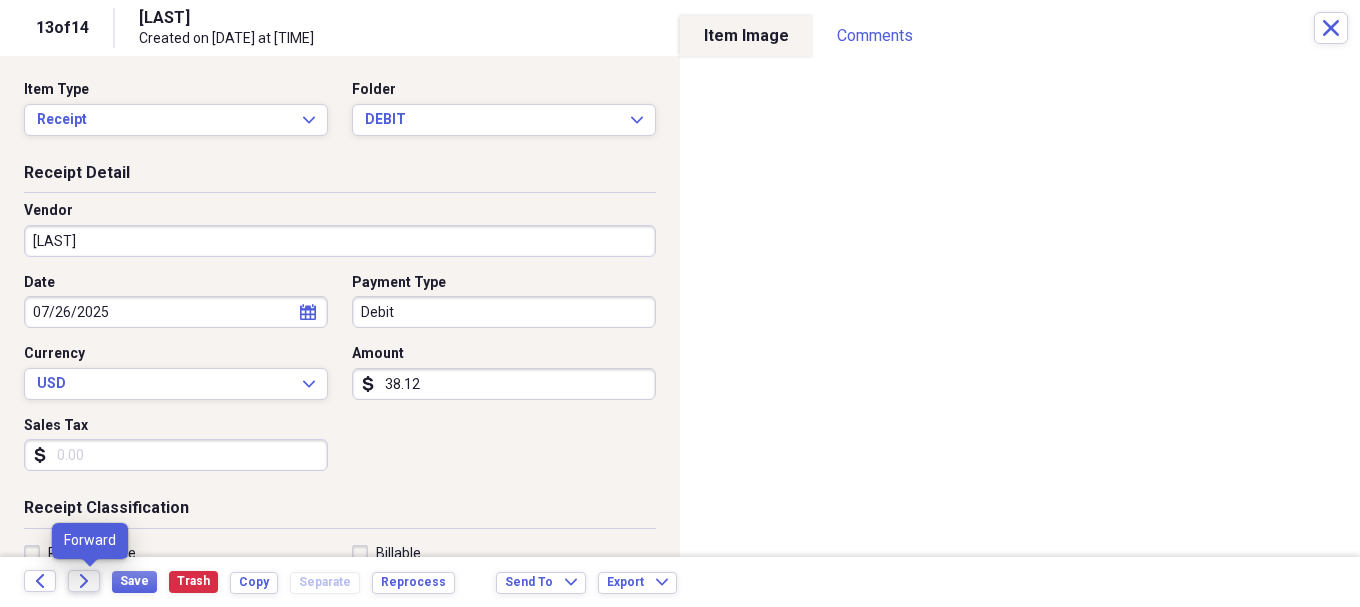 click 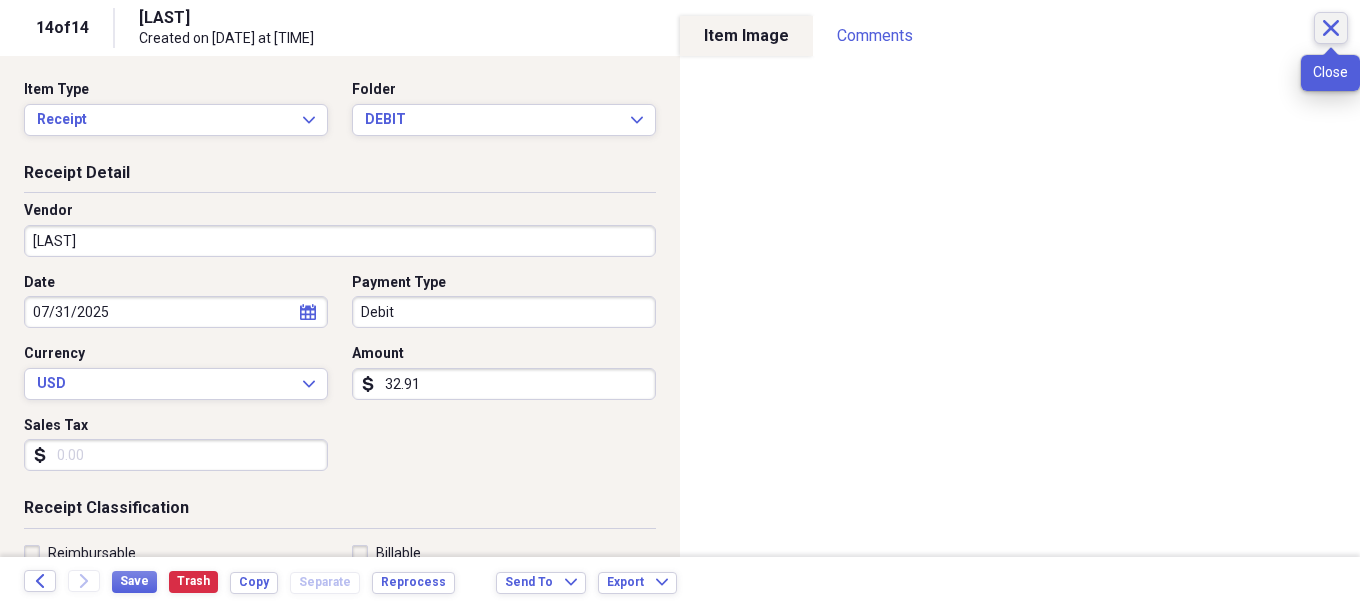 click on "Close" 